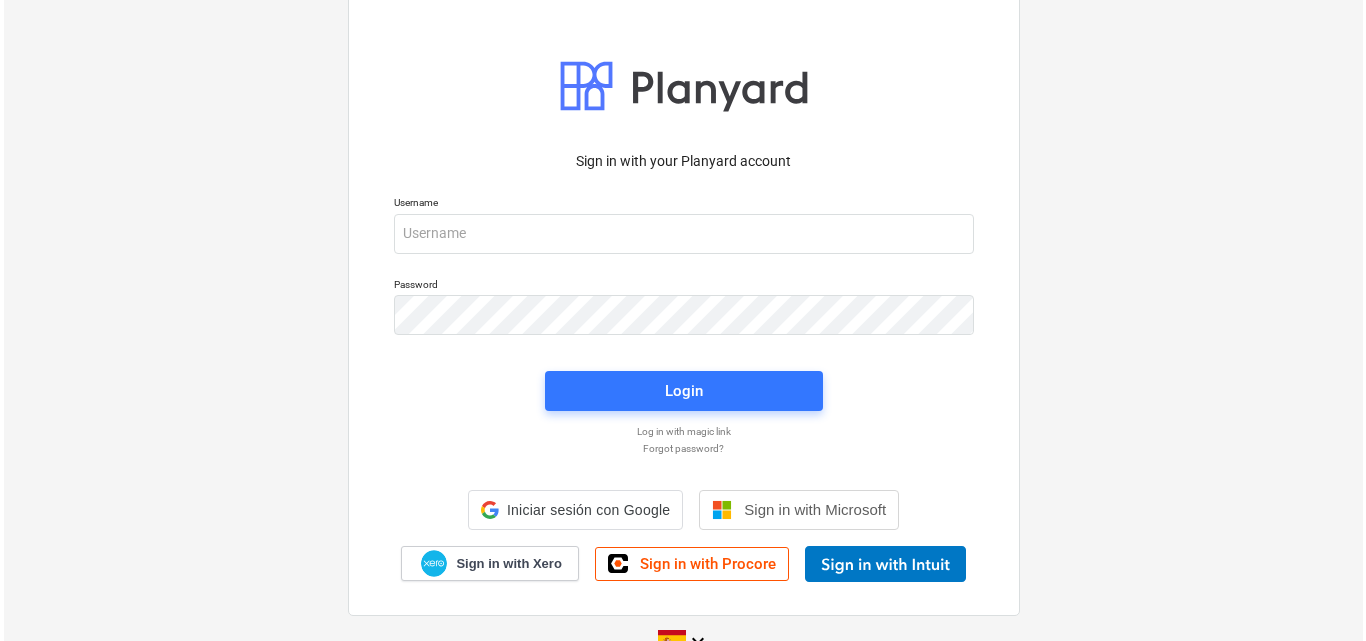 scroll, scrollTop: 0, scrollLeft: 0, axis: both 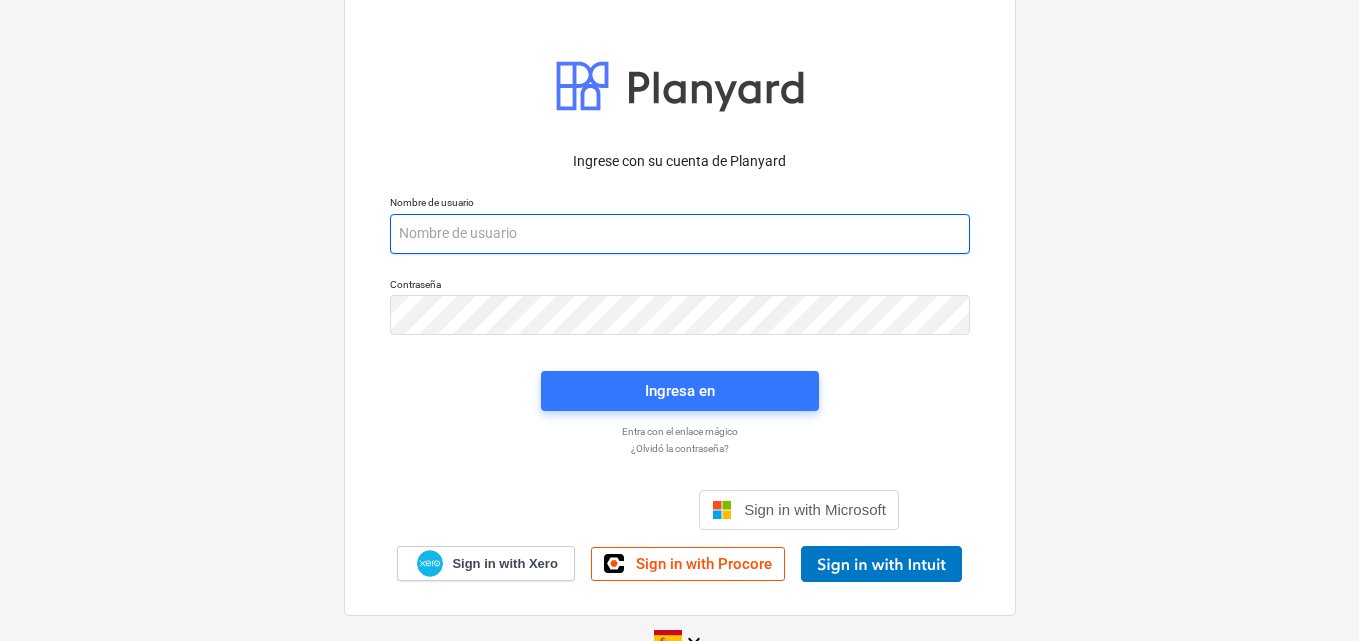 click at bounding box center [680, 234] 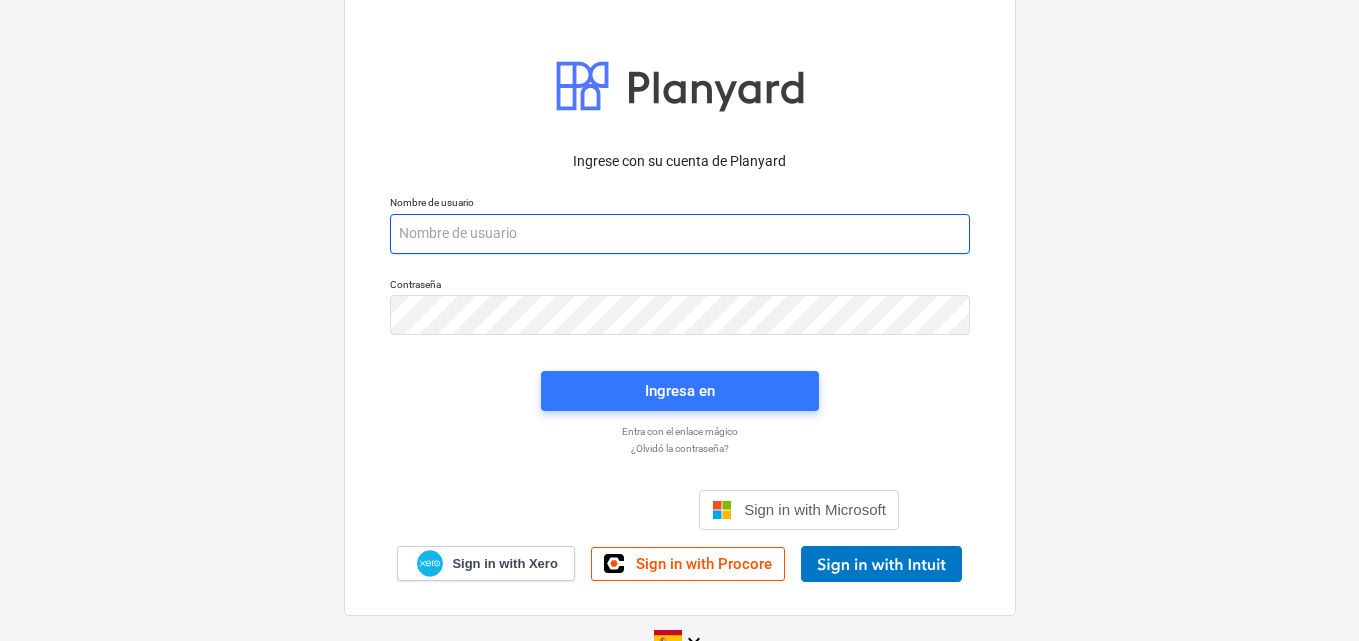 paste on "[EMAIL]" 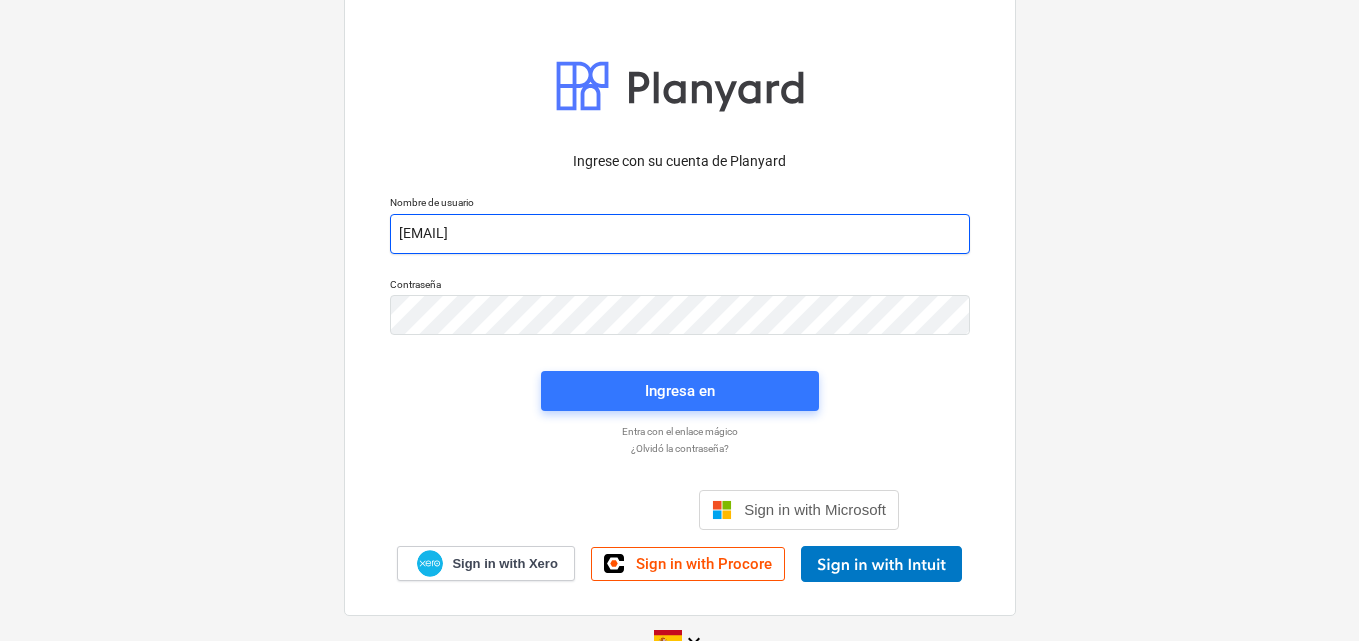 drag, startPoint x: 395, startPoint y: 233, endPoint x: 455, endPoint y: 339, distance: 121.80312 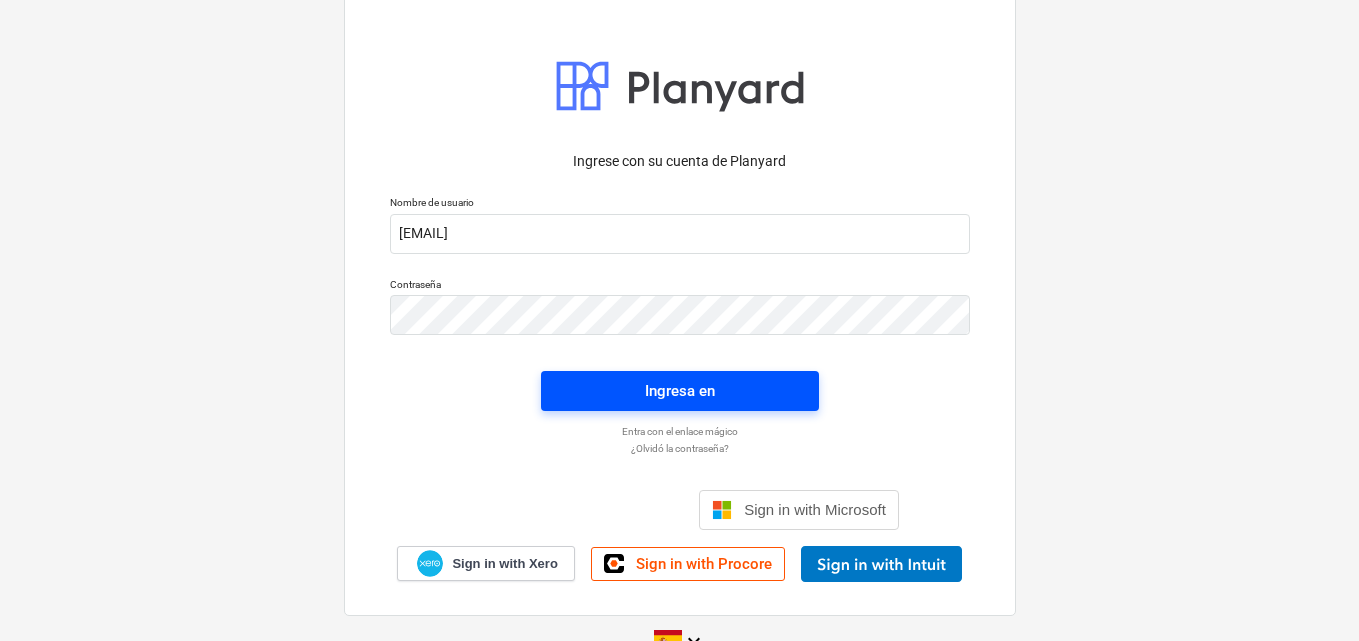 click on "Ingresa en" at bounding box center [680, 391] 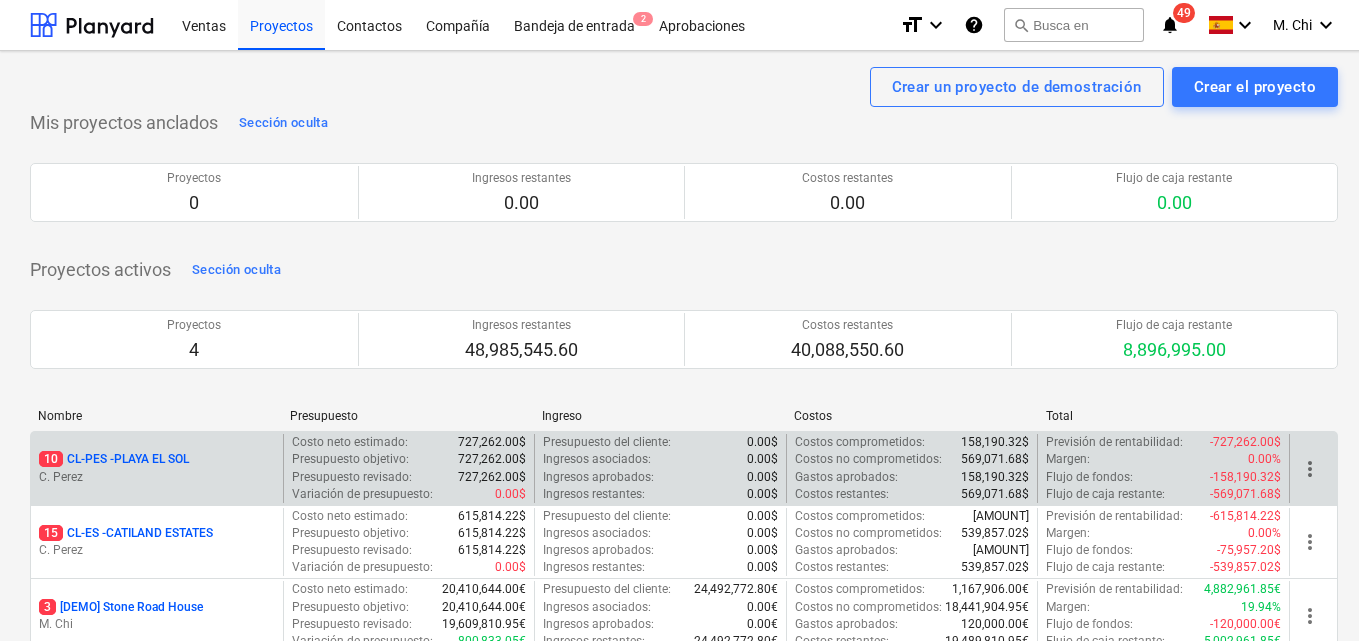 click on "10  CL-PES -  PLAYA EL SOL" at bounding box center [114, 459] 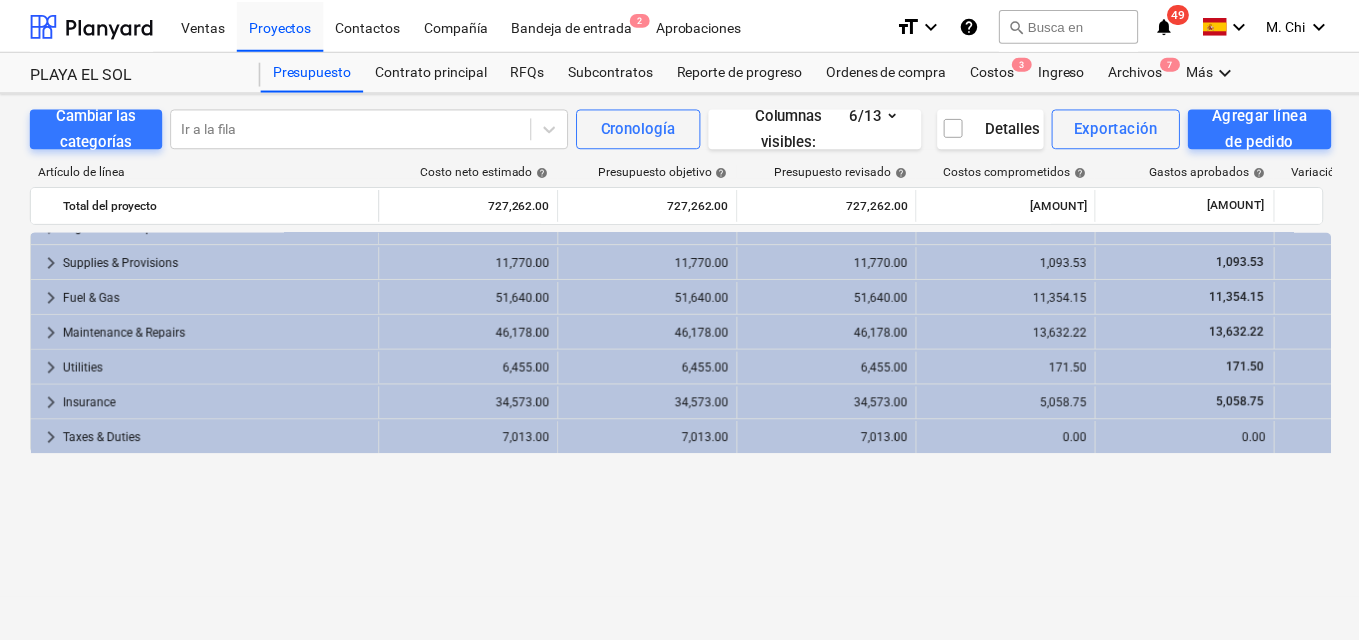 scroll, scrollTop: 0, scrollLeft: 0, axis: both 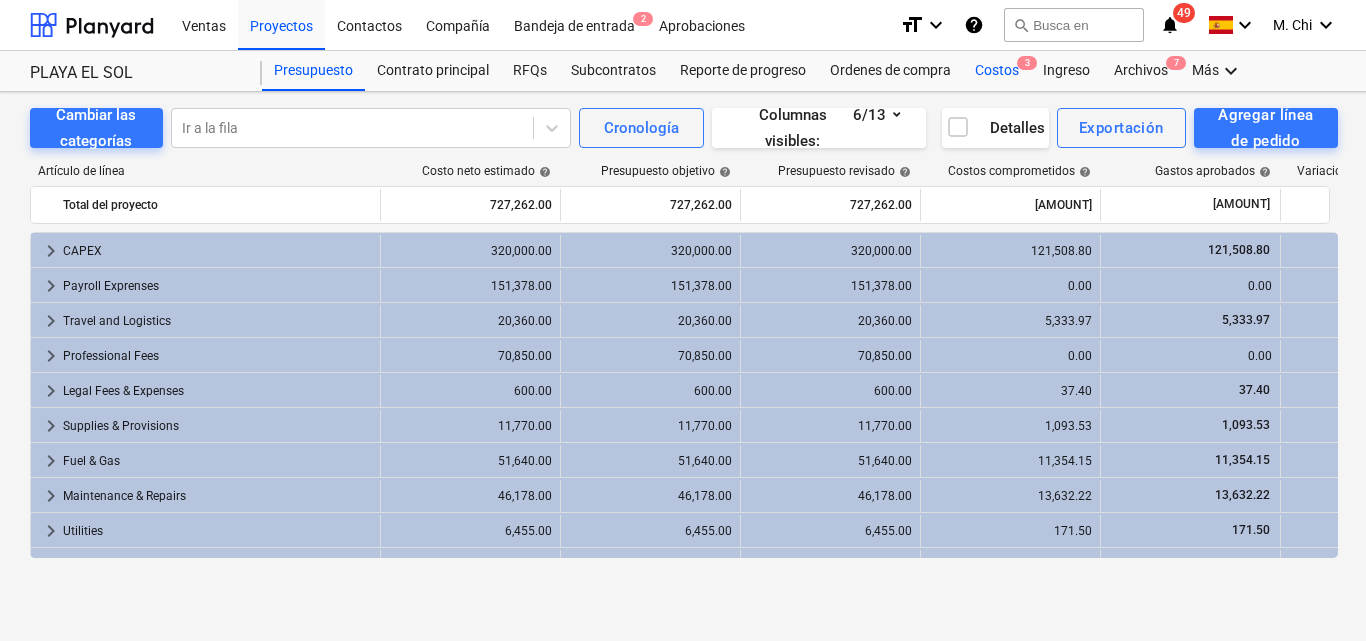 click on "Costos 3" at bounding box center (997, 71) 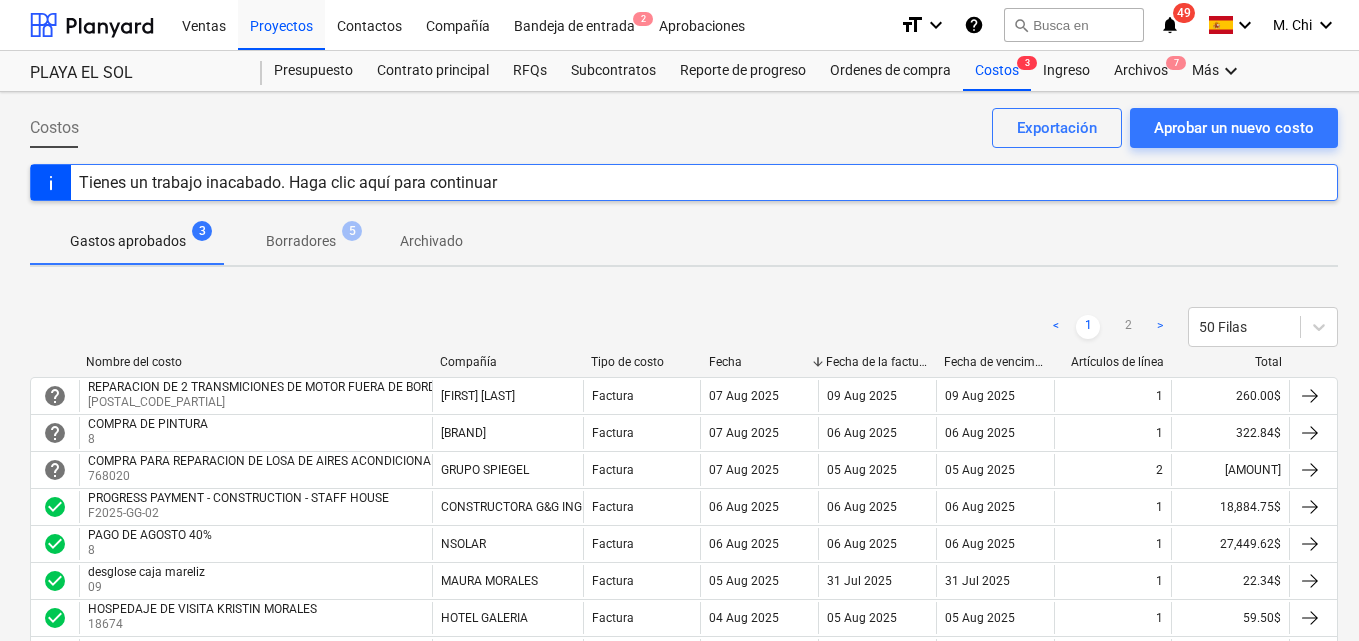 click on "Tienes un trabajo inacabado. Haga clic aquí para continuar" at bounding box center (288, 182) 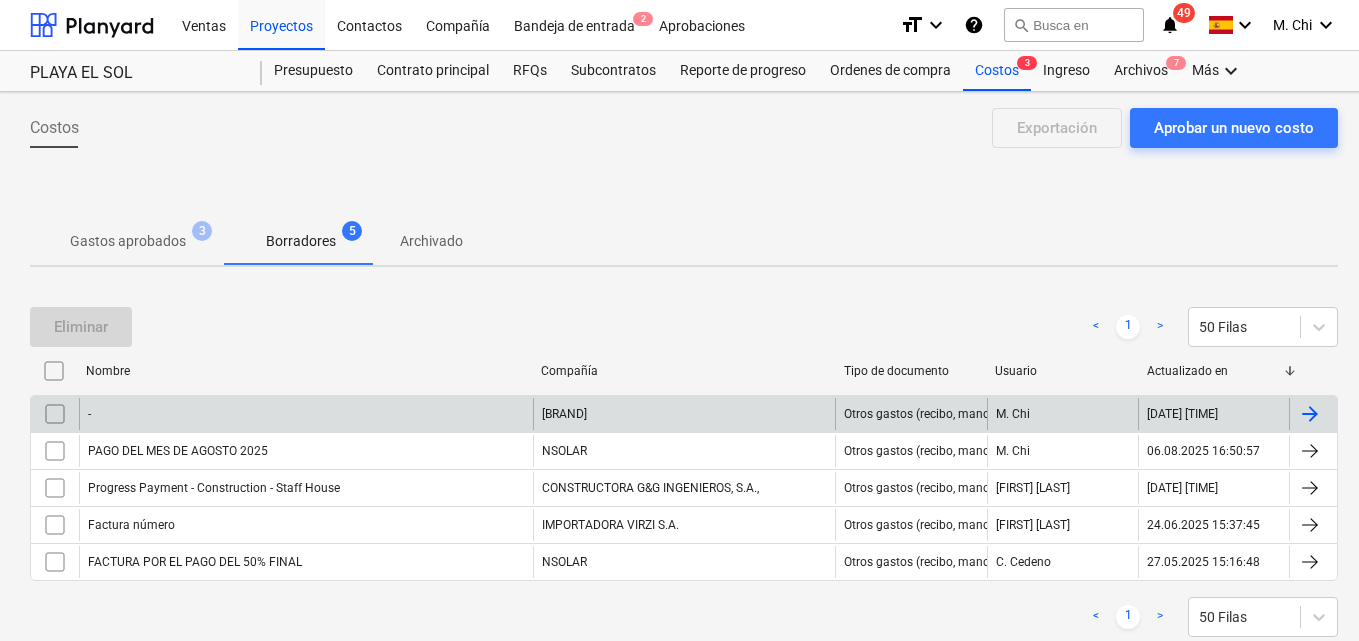 click at bounding box center [1310, 414] 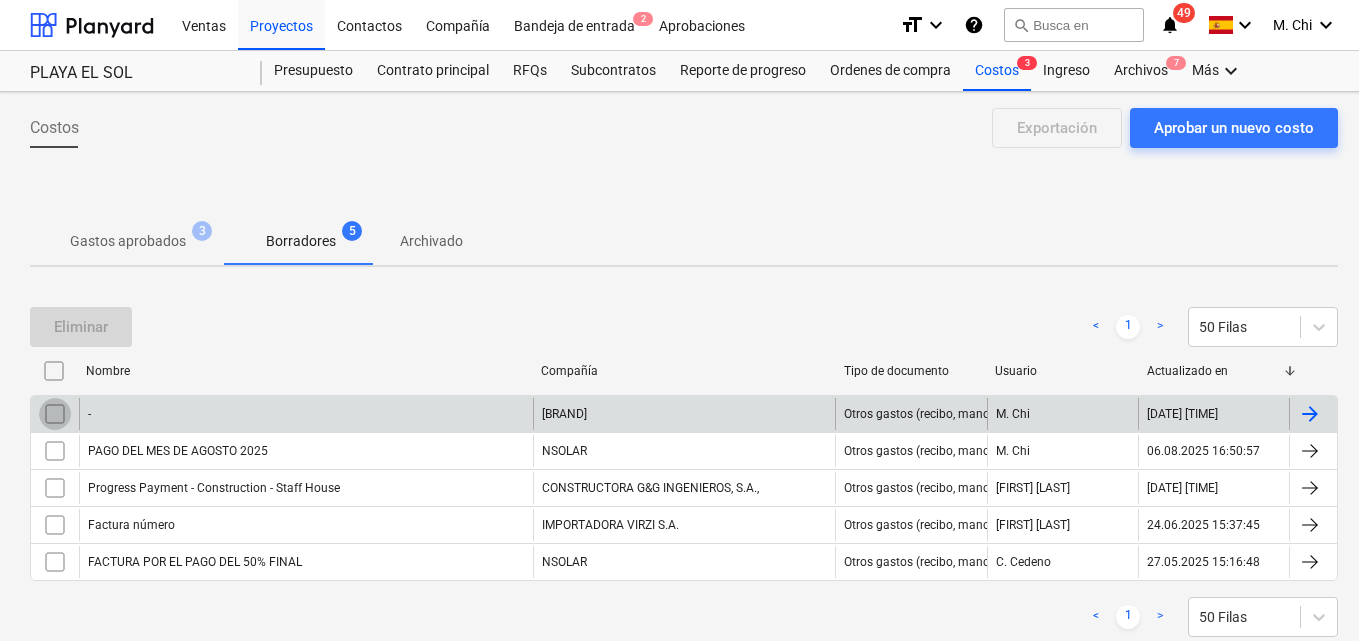 click at bounding box center [55, 414] 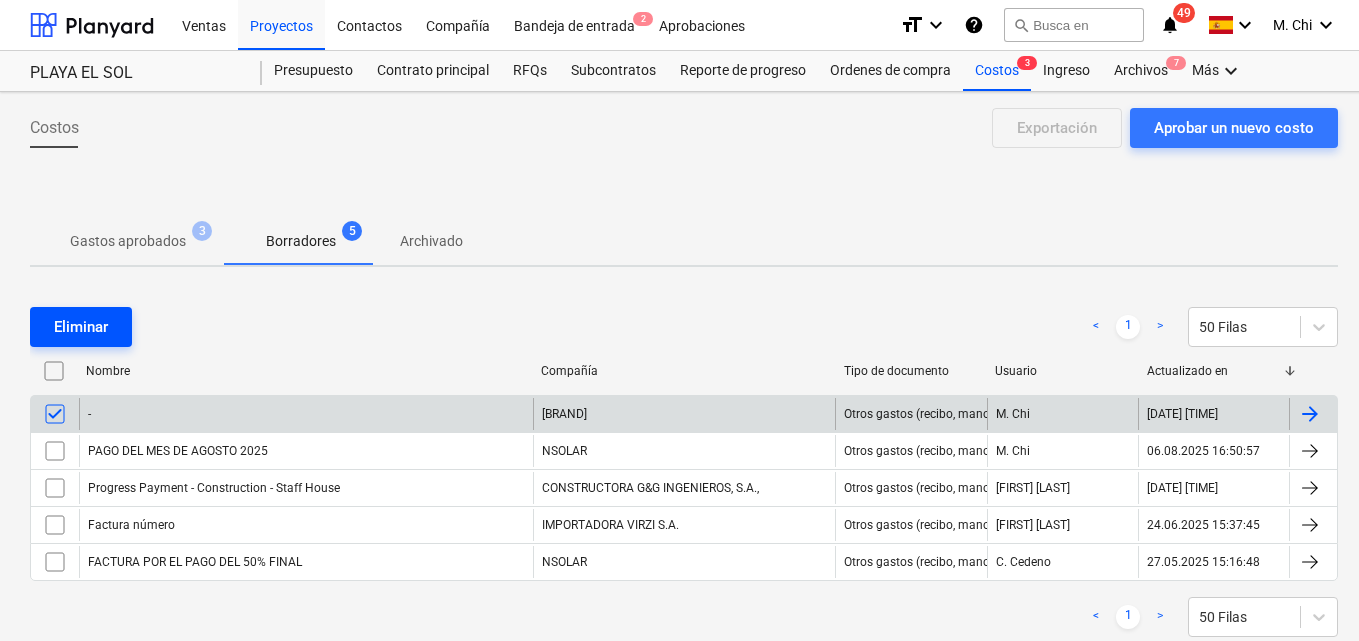 click on "Eliminar" at bounding box center (81, 327) 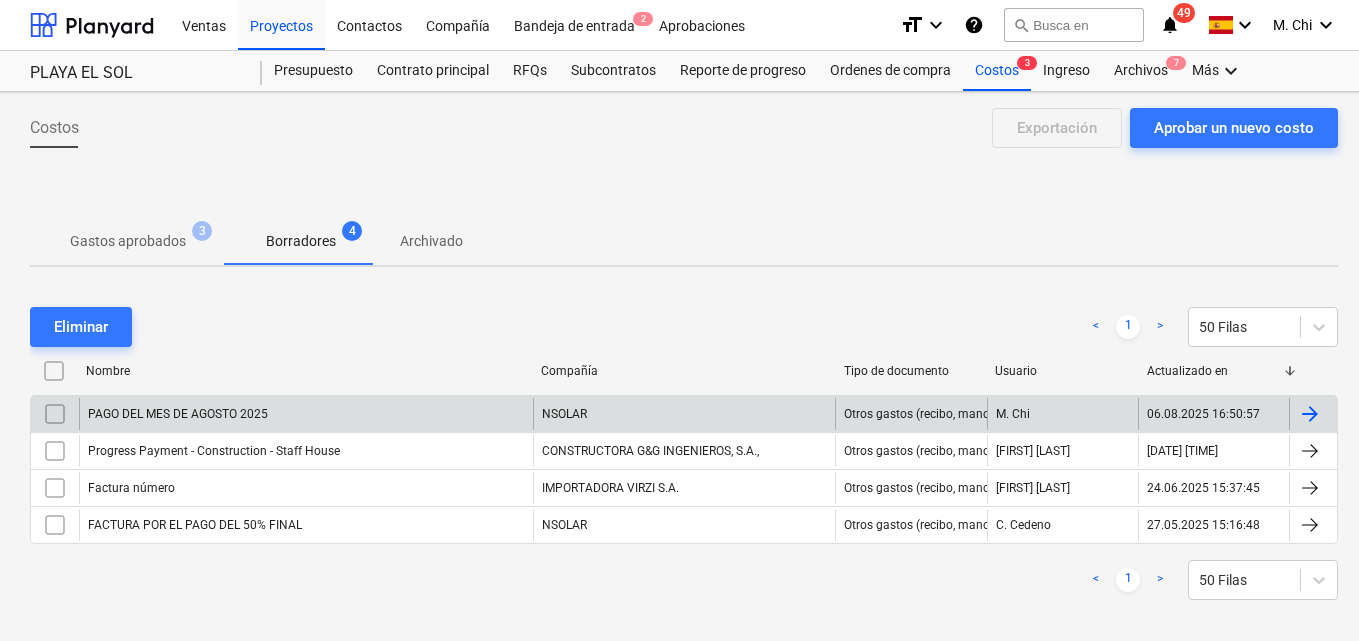 click at bounding box center [1310, 414] 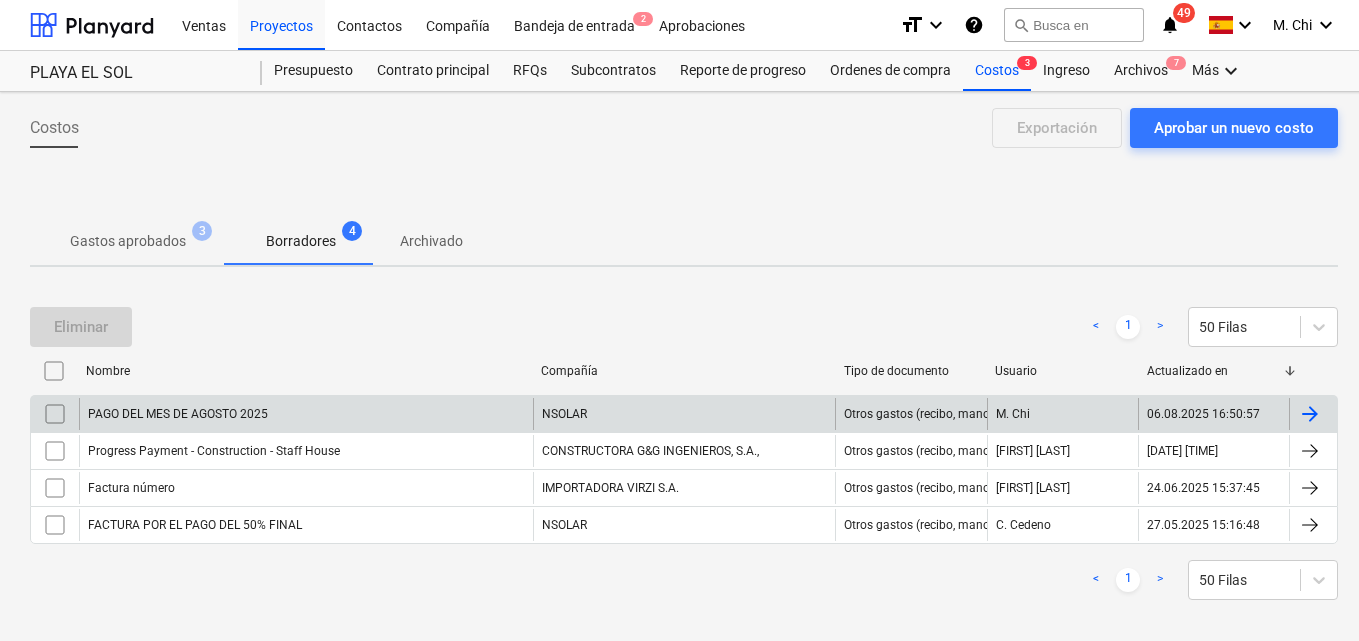 click at bounding box center [55, 414] 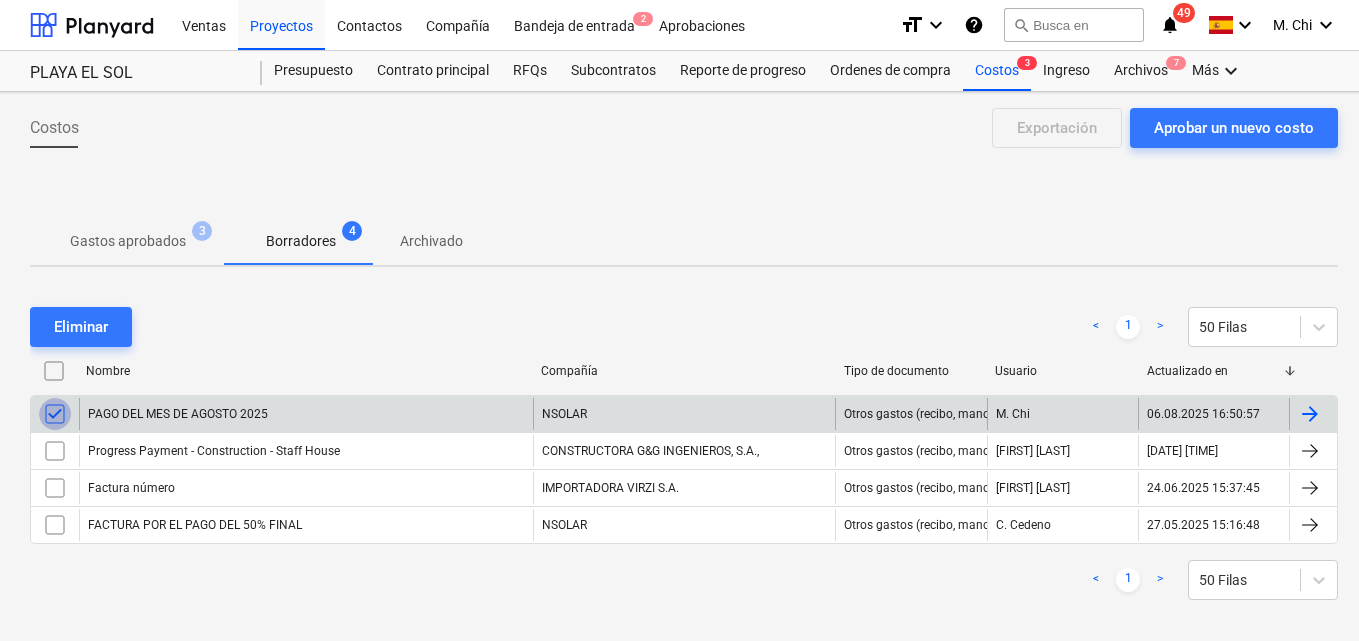 click at bounding box center (55, 414) 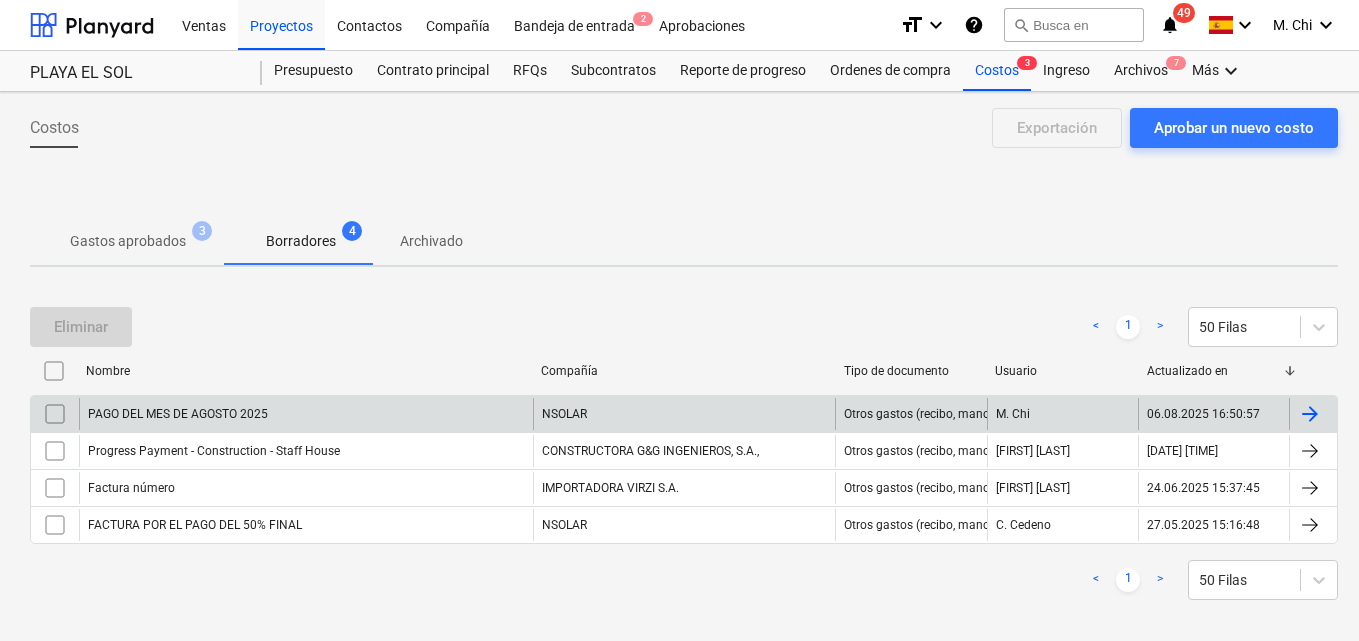 click at bounding box center [1310, 414] 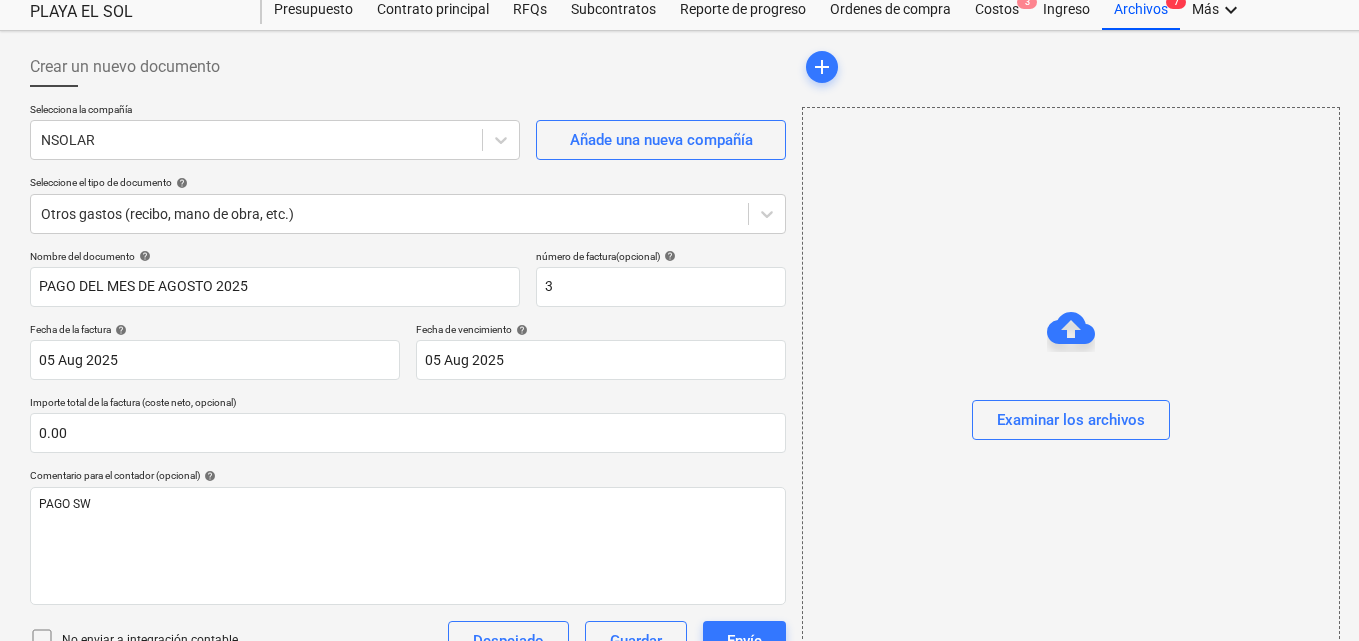 scroll, scrollTop: 0, scrollLeft: 0, axis: both 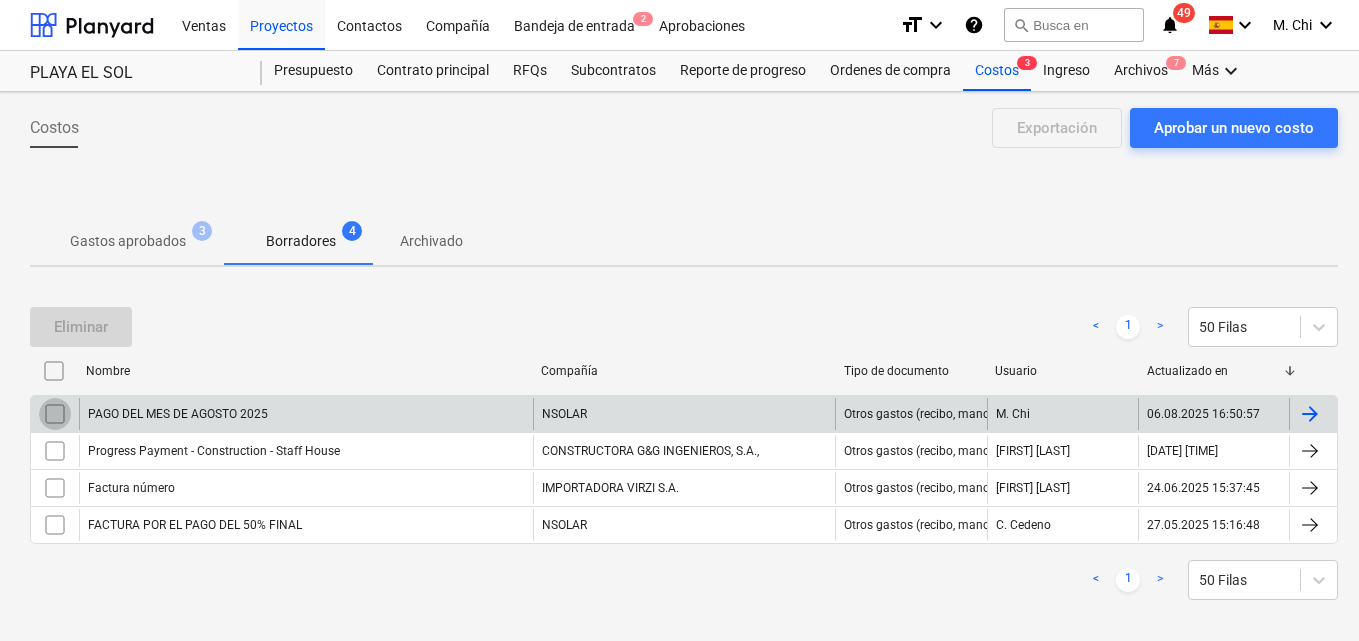 drag, startPoint x: 55, startPoint y: 411, endPoint x: 72, endPoint y: 415, distance: 17.464249 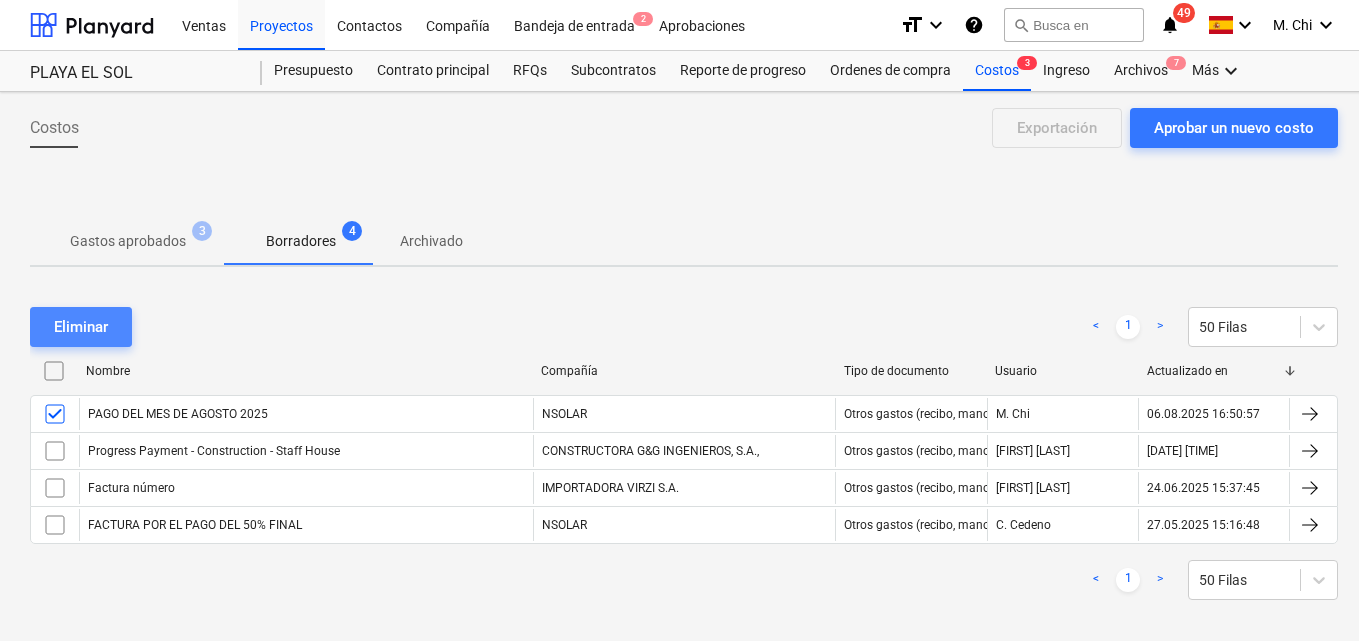 click on "Eliminar" at bounding box center [81, 327] 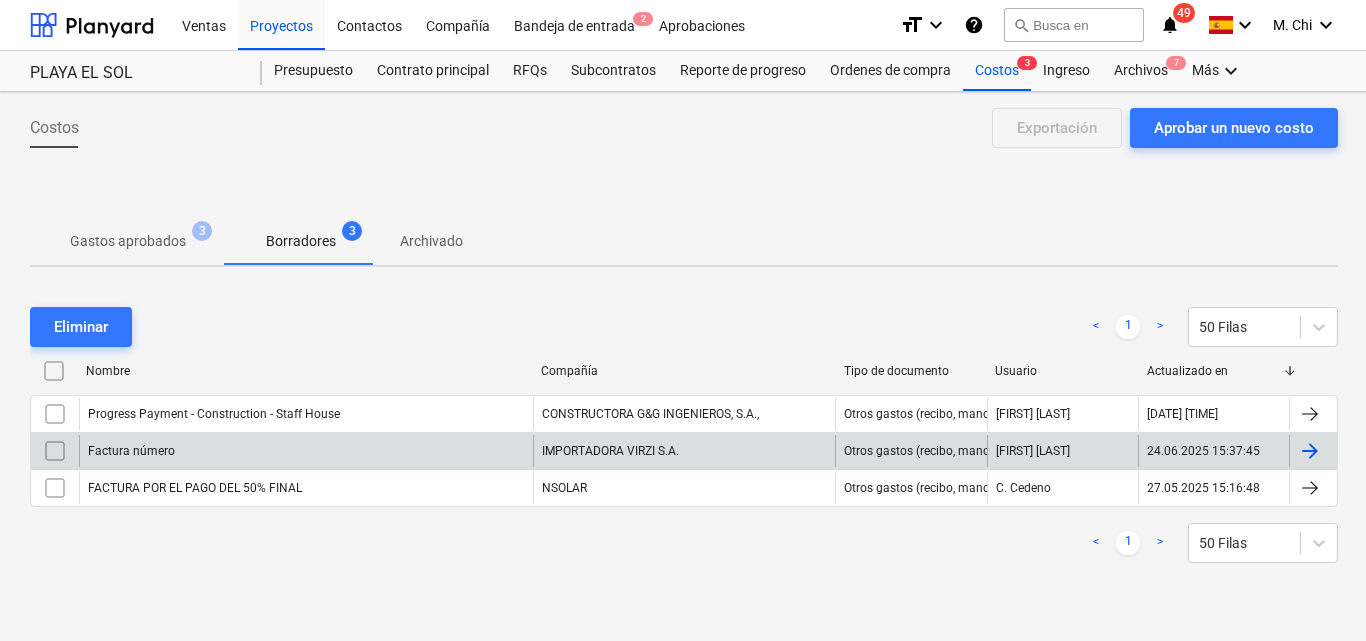 click on "IMPORTADORA VIRZI S.A." at bounding box center (684, 451) 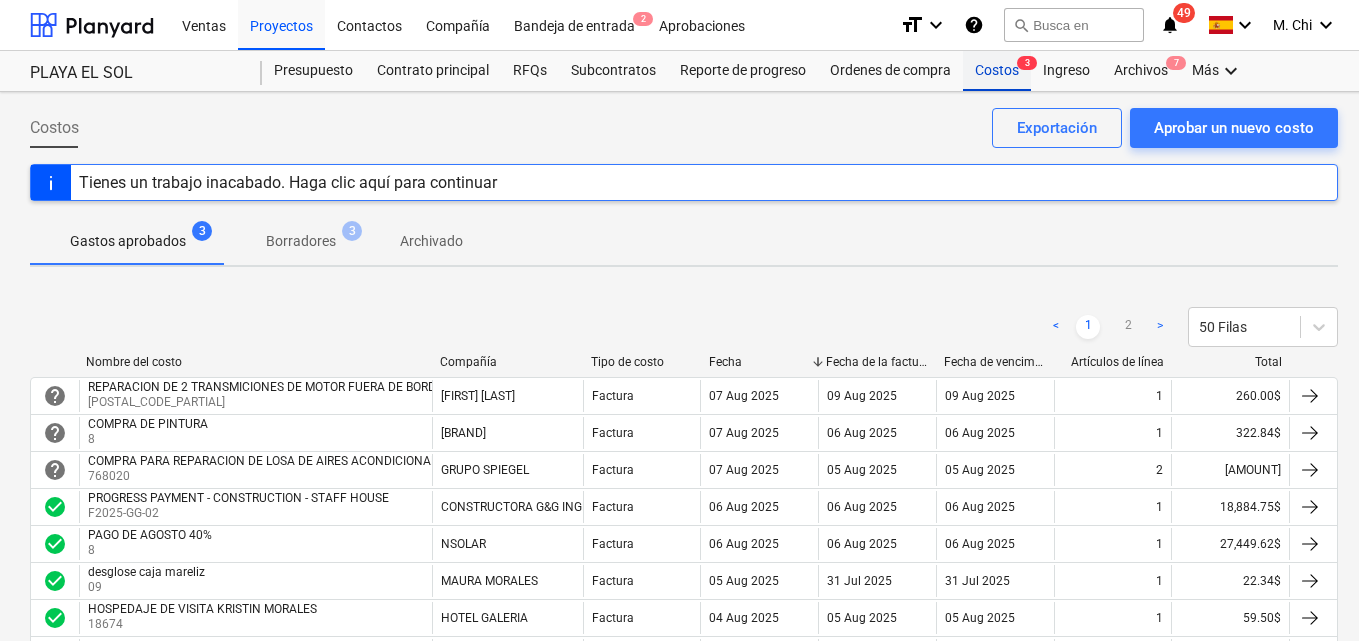 click on "Costos 3" at bounding box center [997, 71] 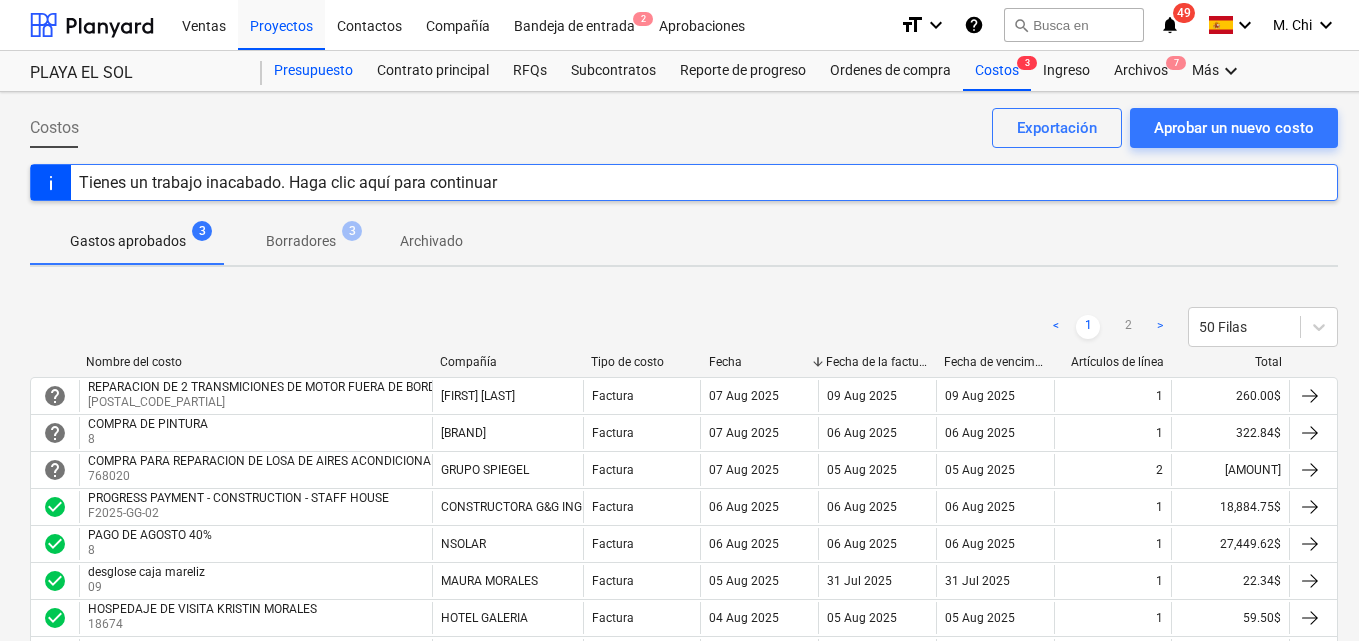 click on "Presupuesto" at bounding box center (313, 71) 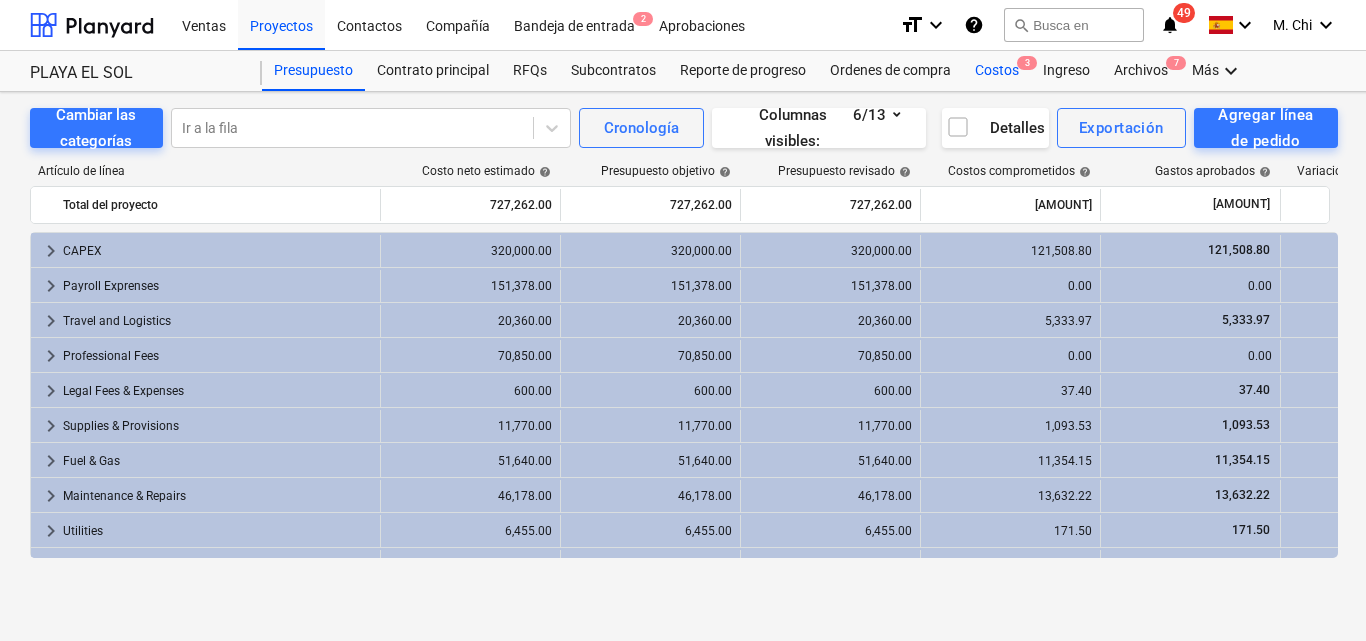 click on "Costos 3" at bounding box center [997, 71] 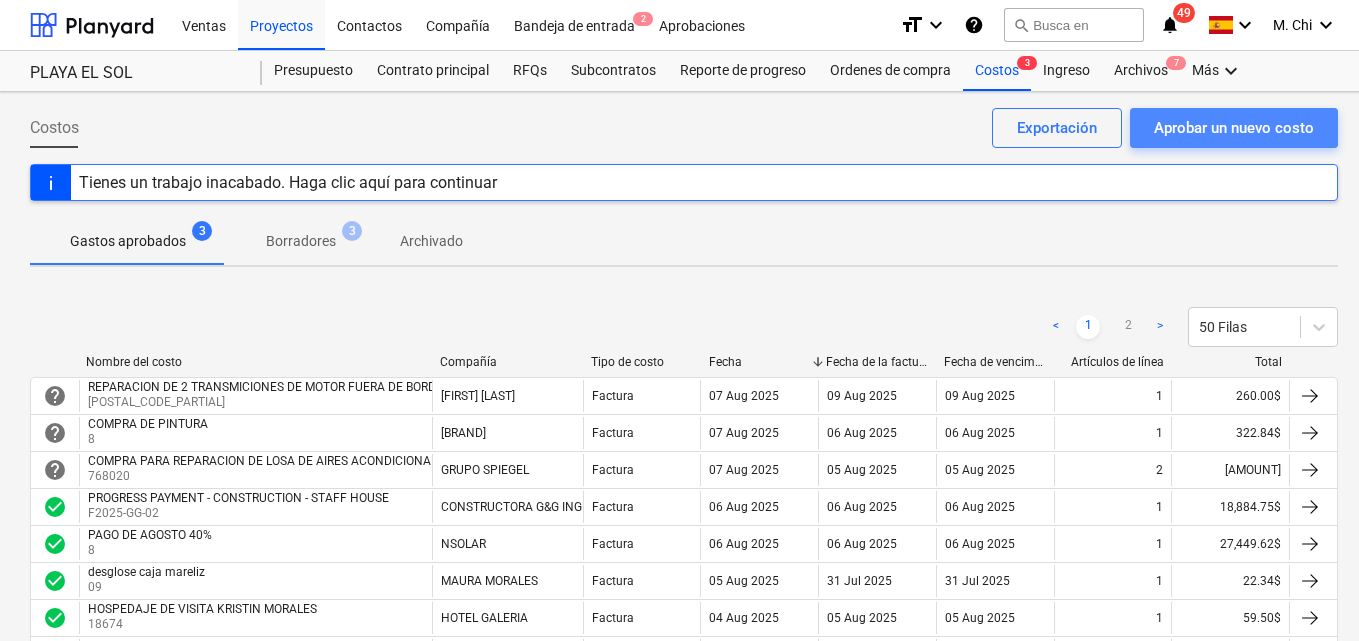 click on "Aprobar un nuevo costo" at bounding box center (1234, 128) 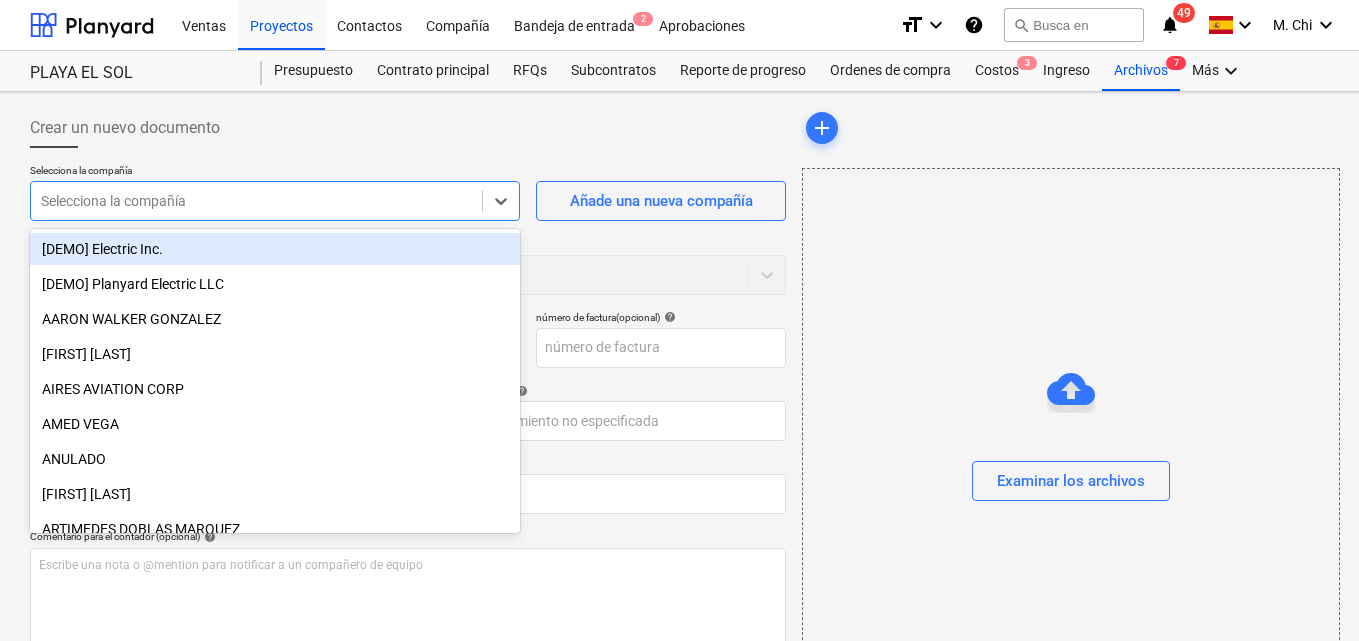 click on "Selecciona la compañía" at bounding box center (275, 201) 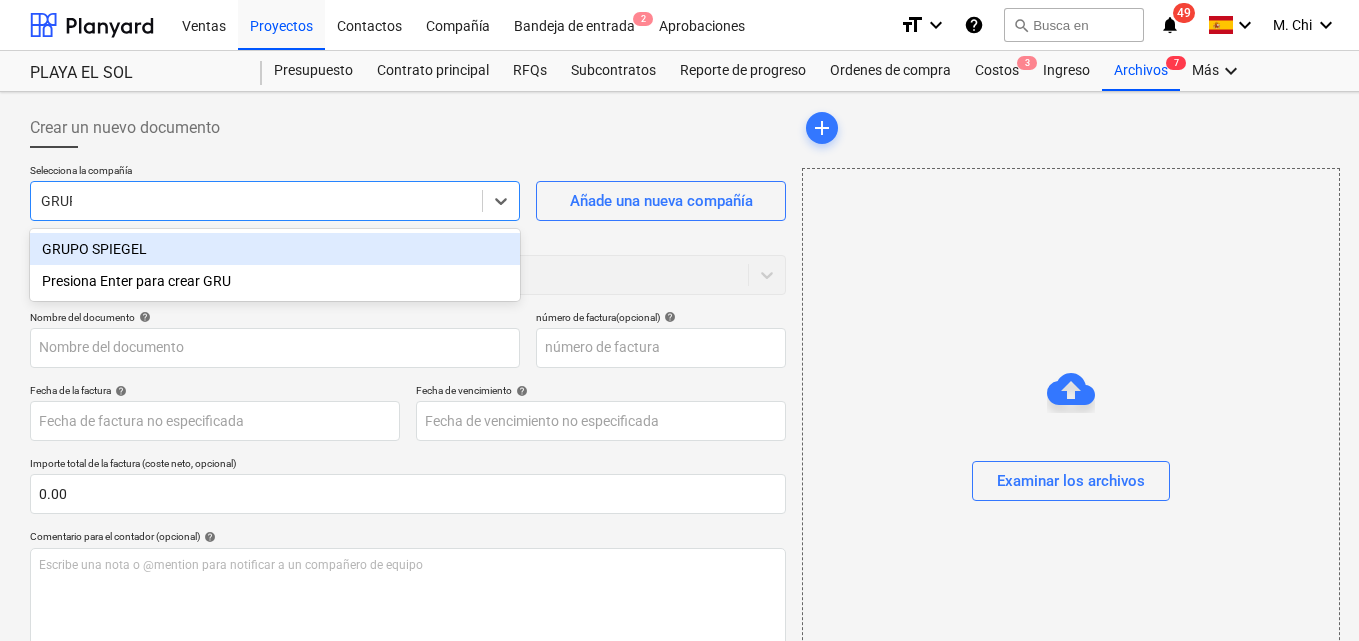 type on "[COMPANY_NAME_PARTIAL]" 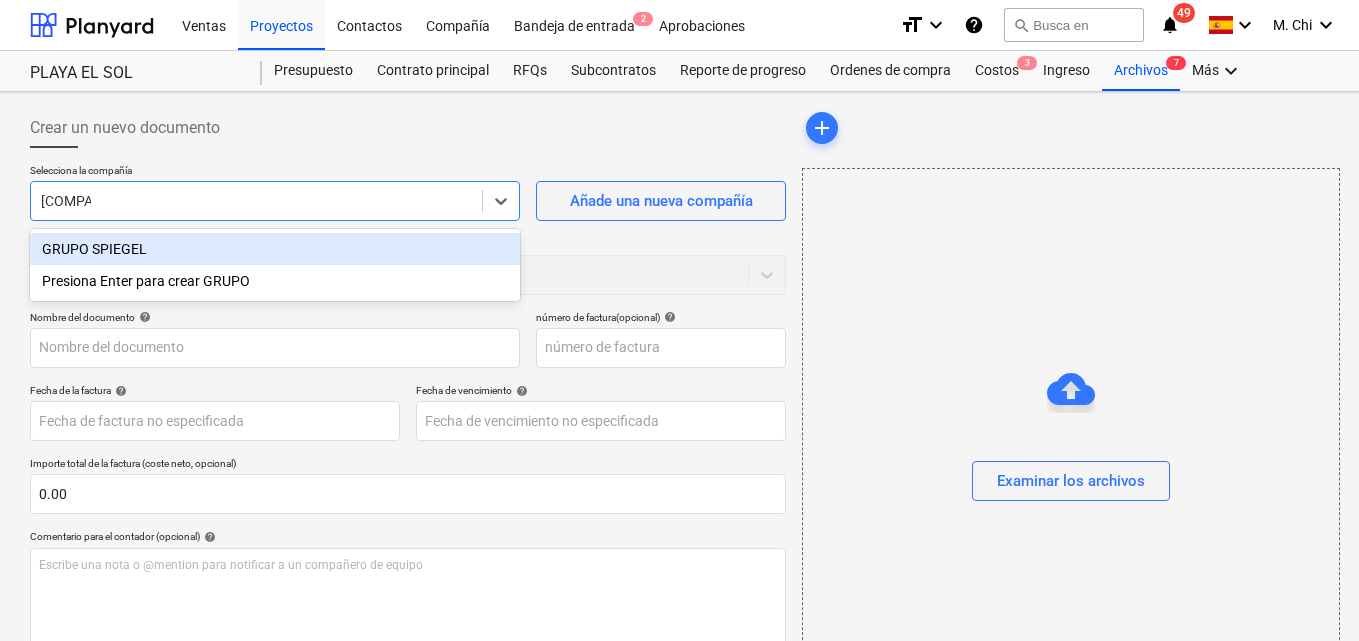 click on "GRUPO SPIEGEL" at bounding box center (275, 249) 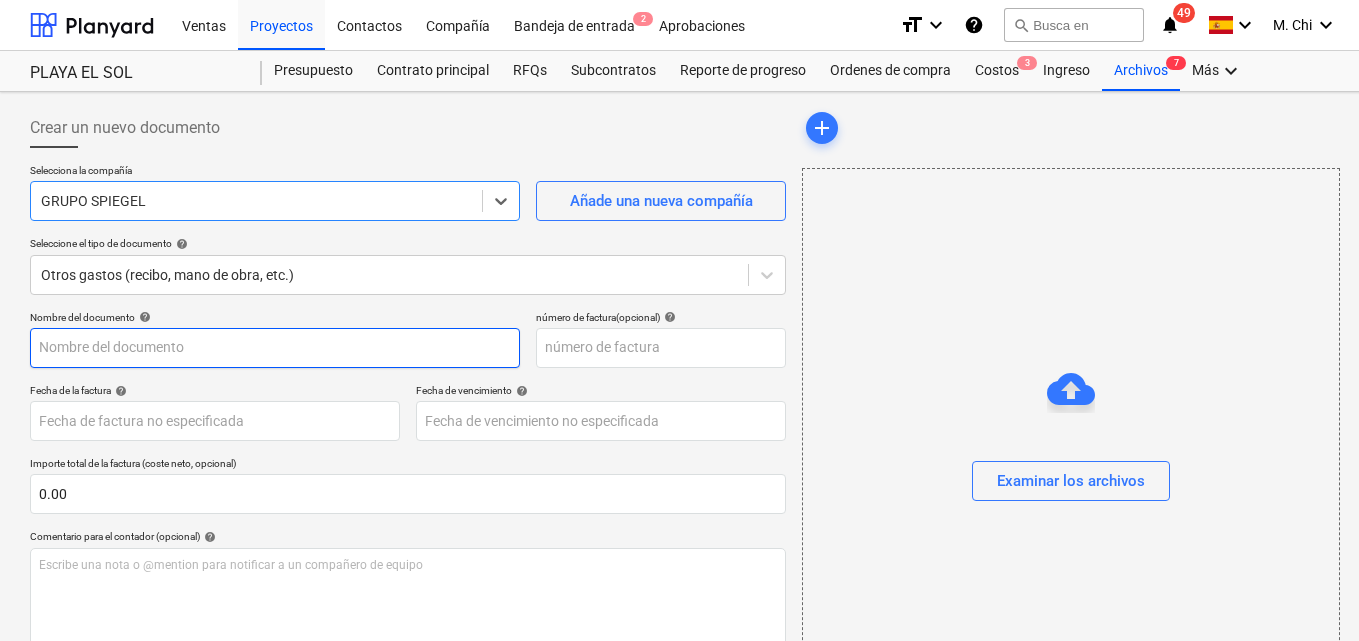 click at bounding box center [275, 348] 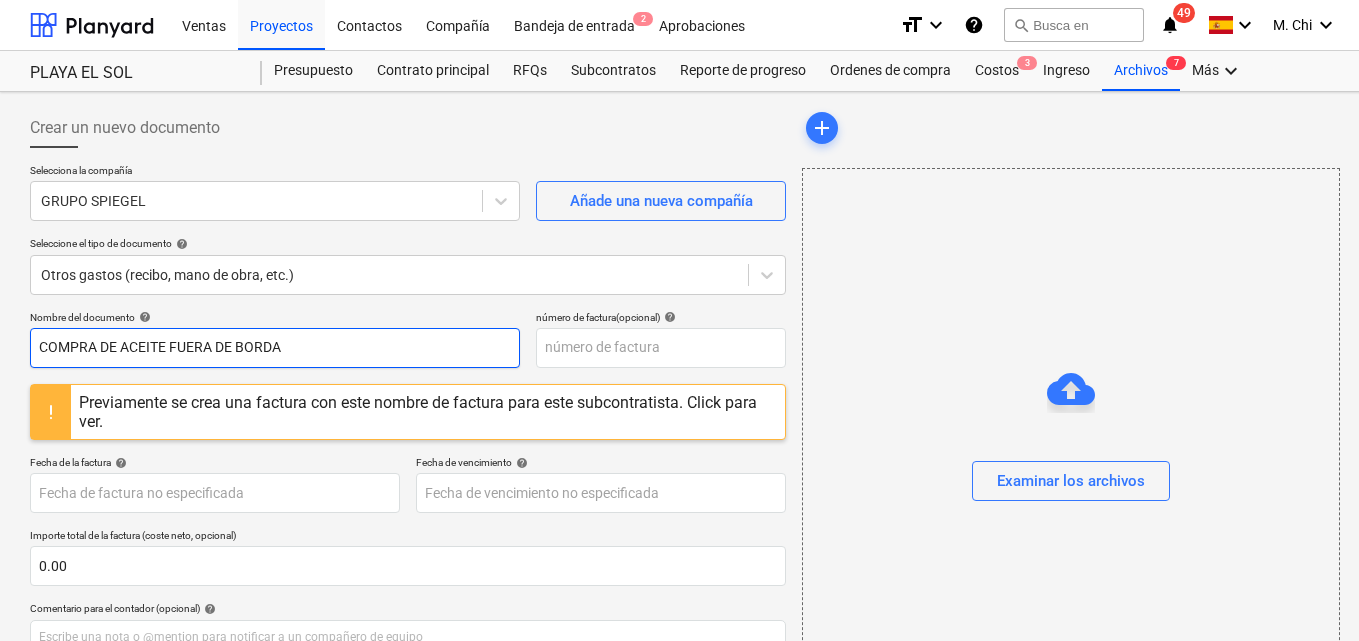 drag, startPoint x: 325, startPoint y: 348, endPoint x: 41, endPoint y: 363, distance: 284.39584 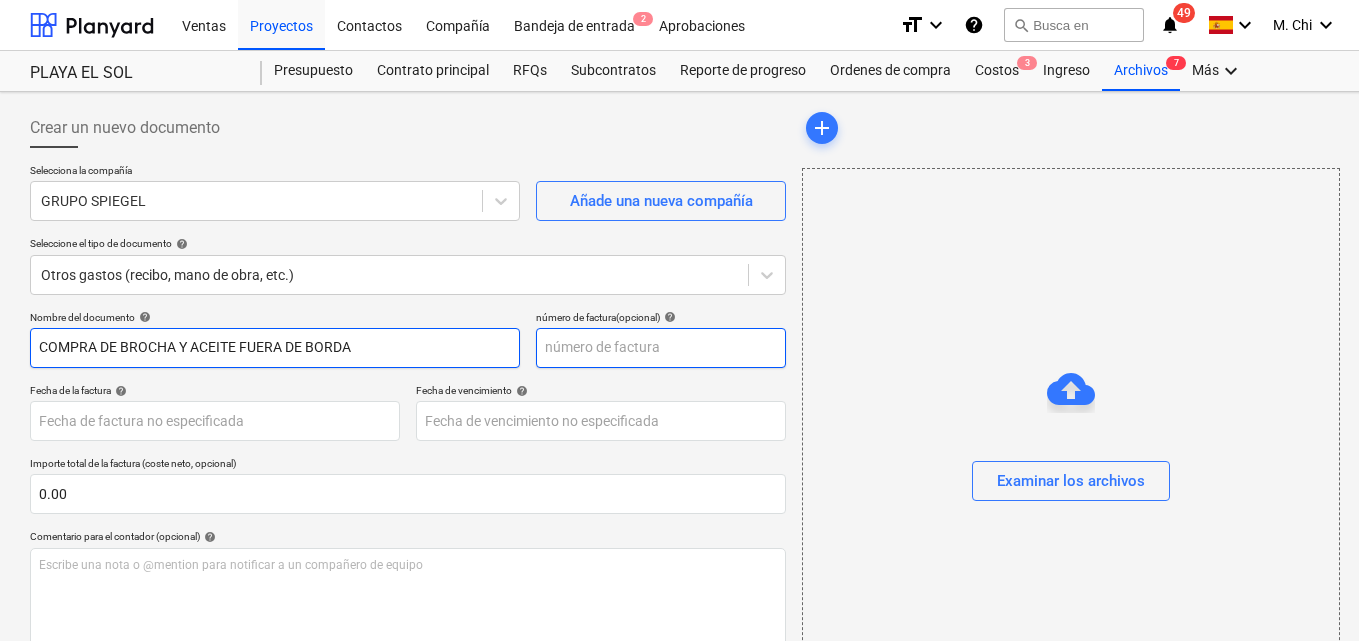 type on "COMPRA DE BROCHA Y ACEITE FUERA DE BORDA" 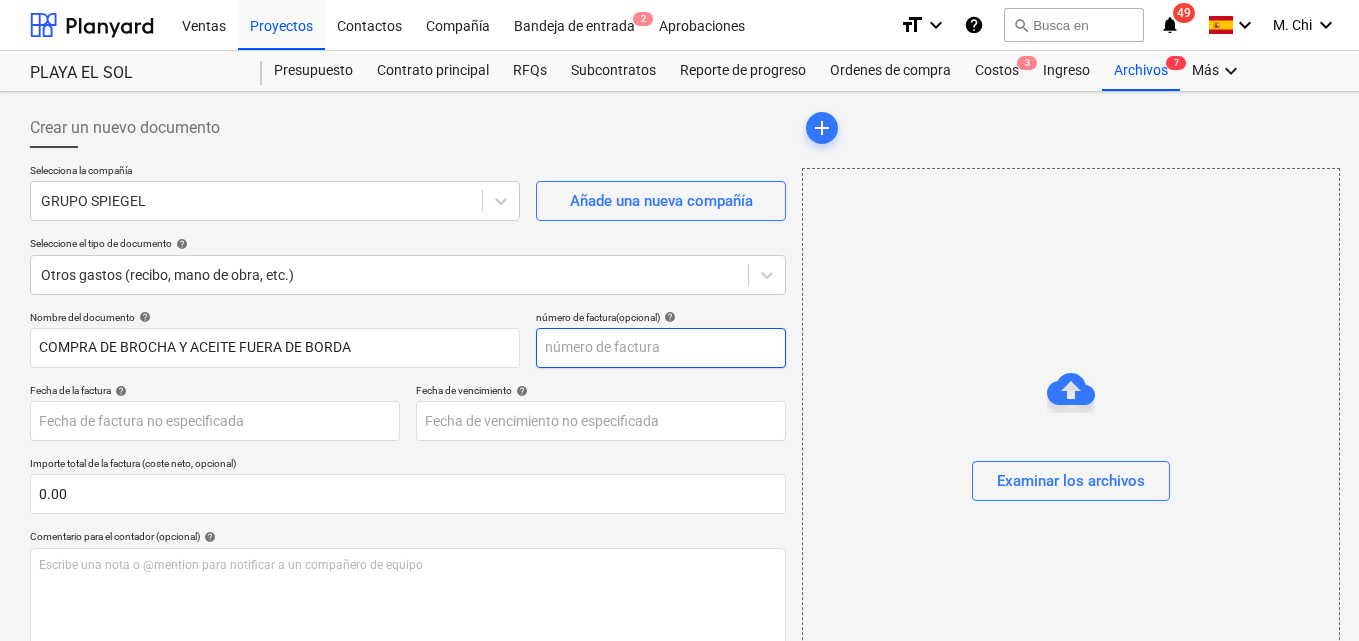 click at bounding box center [661, 348] 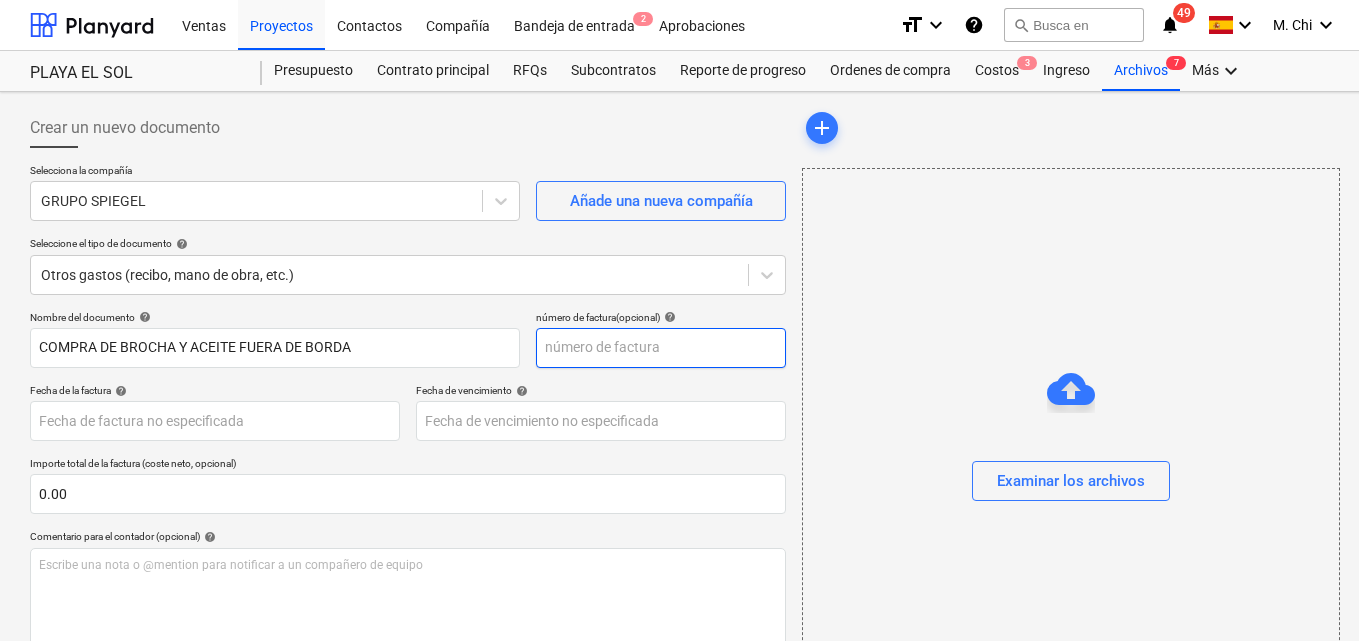 type on "3" 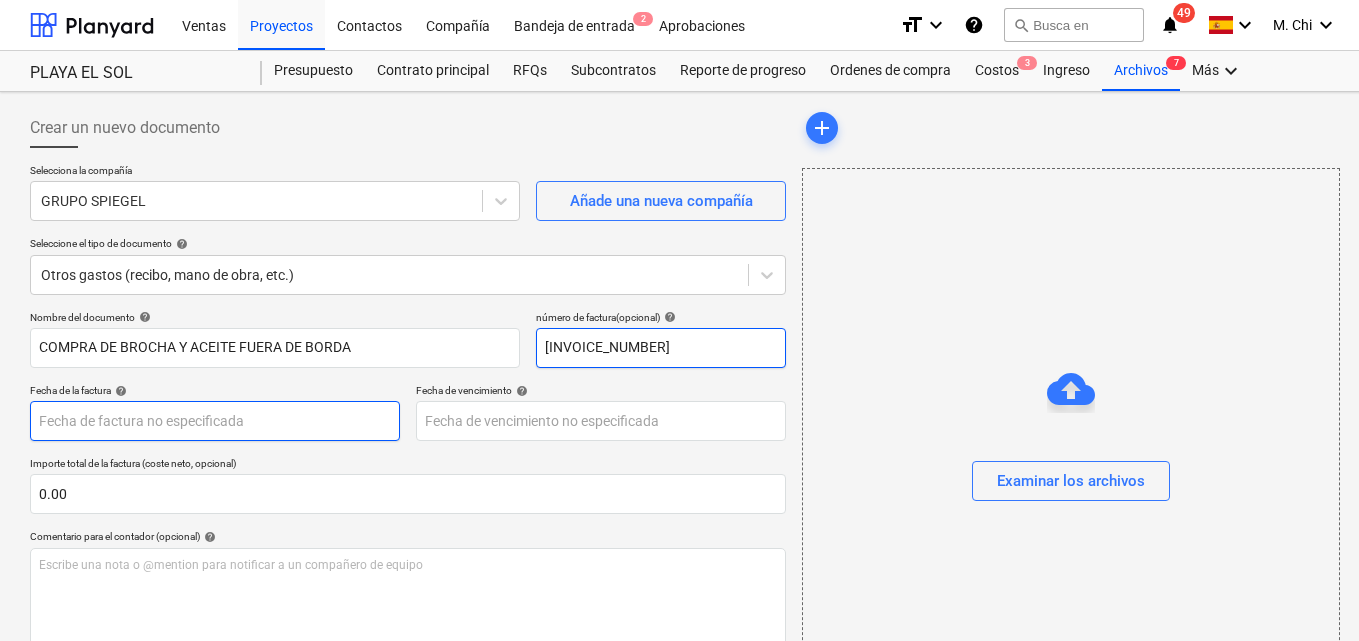 type on "[INVOICE_NUMBER]" 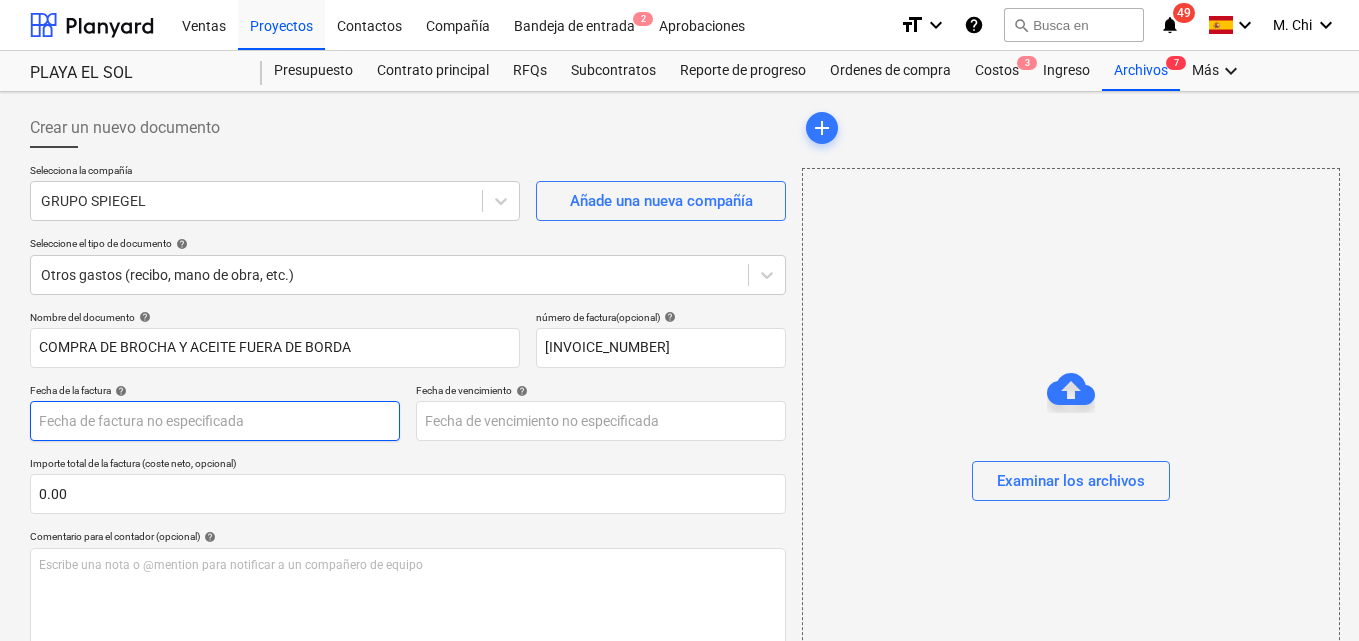 click on "Ventas Proyectos Contactos Compañía Bandeja de entrada 2 Aprobaciones format_size keyboard_arrow_down help search Busca en notifications 49 keyboard_arrow_down M. Chi keyboard_arrow_down PLAYA EL SOL  PLAYA EL SOL  Presupuesto Contrato principal RFQs Subcontratos Reporte de progreso Ordenes de compra Costos 3 Ingreso Archivos 7 Más keyboard_arrow_down Crear un nuevo documento Selecciona la compañía GRUPO SPIEGEL   Añade una nueva compañía Seleccione el tipo de documento help Otros gastos (recibo, mano de obra, etc.) Nombre del documento help COMPRA DE BROCHA Y ACEITE FUERA DE BORDA número de factura  (opcional) help 2302133 Fecha de la factura help Press the down arrow key to interact with the calendar and
select a date. Press the question mark key to get the keyboard shortcuts for changing dates. Fecha de vencimiento help Press the down arrow key to interact with the calendar and
select a date. Press the question mark key to get the keyboard shortcuts for changing dates. 0.00 help ﻿ help" at bounding box center [679, 320] 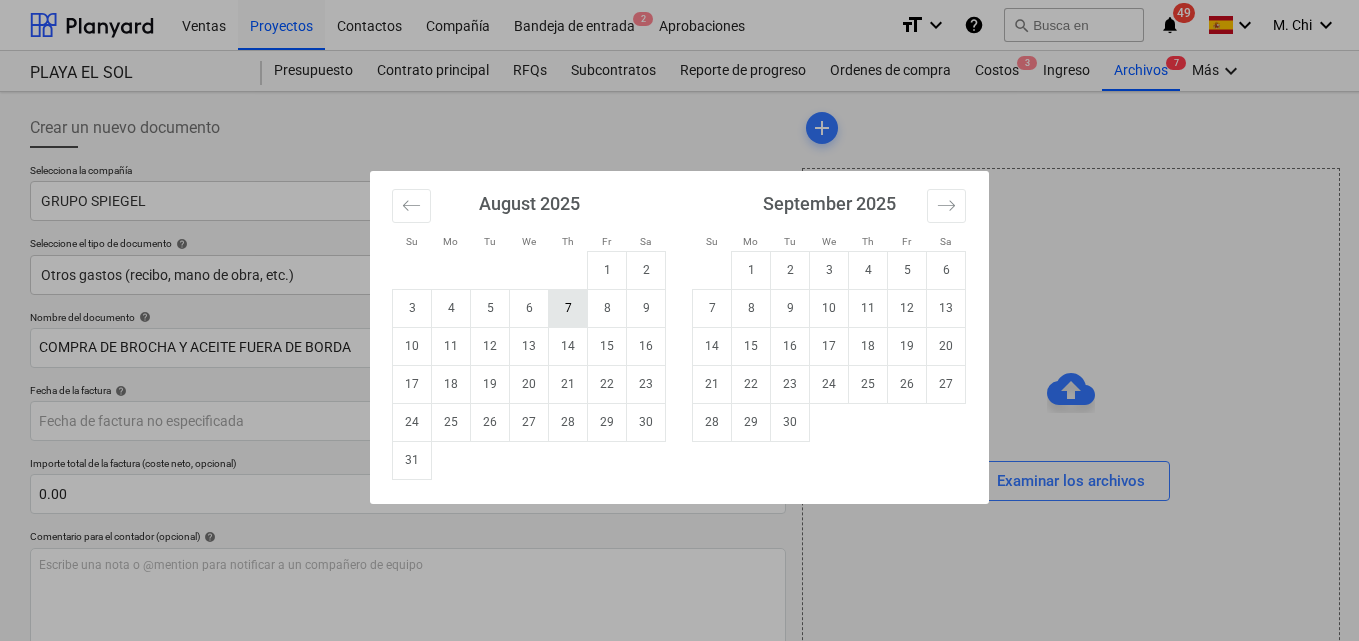 click on "7" at bounding box center [568, 308] 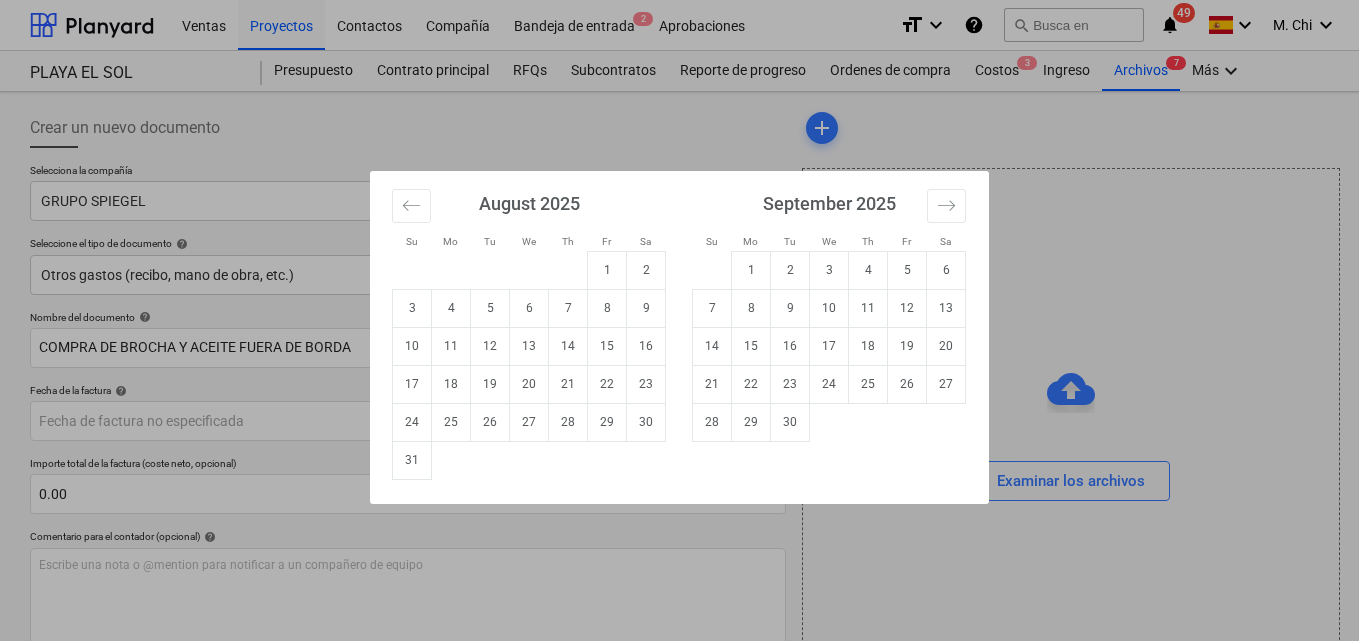 type on "07 Aug 2025" 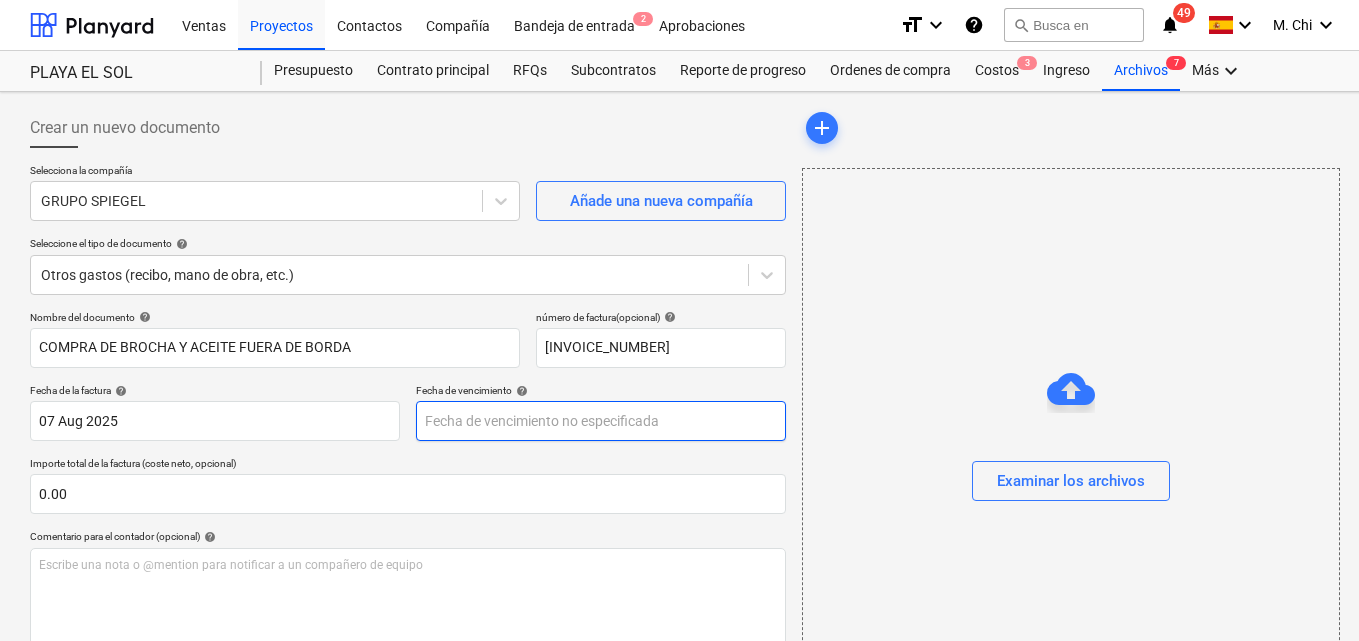 click on "Ventas Proyectos Contactos Compañía Bandeja de entrada 2 Aprobaciones format_size keyboard_arrow_down help search Busca en notifications 49 keyboard_arrow_down M. [LAST] keyboard_arrow_down PLAYA EL SOL  PLAYA EL SOL  Presupuesto Contrato principal RFQs Subcontratos Reporte de progreso Ordenes de compra Costos 3 Ingreso Archivos 7 Más keyboard_arrow_down Crear un nuevo documento Selecciona la compañía GRUPO SPIEGEL   Añade una nueva compañía Seleccione el tipo de documento help Otros gastos (recibo, mano de obra, etc.) Nombre del documento help COMPRA DE BROCHA Y ACEITE FUERA DE BORDA número de factura  (opcional) help 2302133 Fecha de la factura help 07 Aug 2025 07.08.2025 Press the down arrow key to interact with the calendar and
select a date. Press the question mark key to get the keyboard shortcuts for changing dates. Fecha de vencimiento help Importe total de la factura (coste neto, opcional) 0.00 Comentario para el contador (opcional) help ﻿ No enviar a integración contable Despejado" at bounding box center [679, 320] 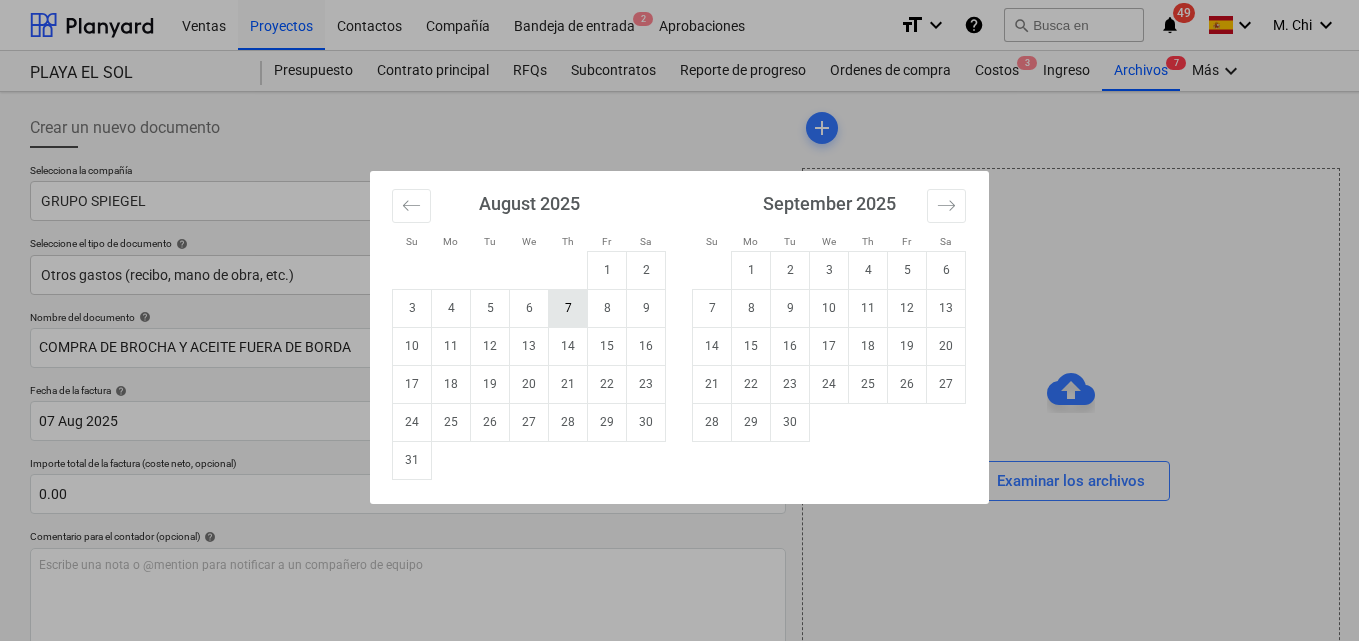 click on "7" at bounding box center (568, 308) 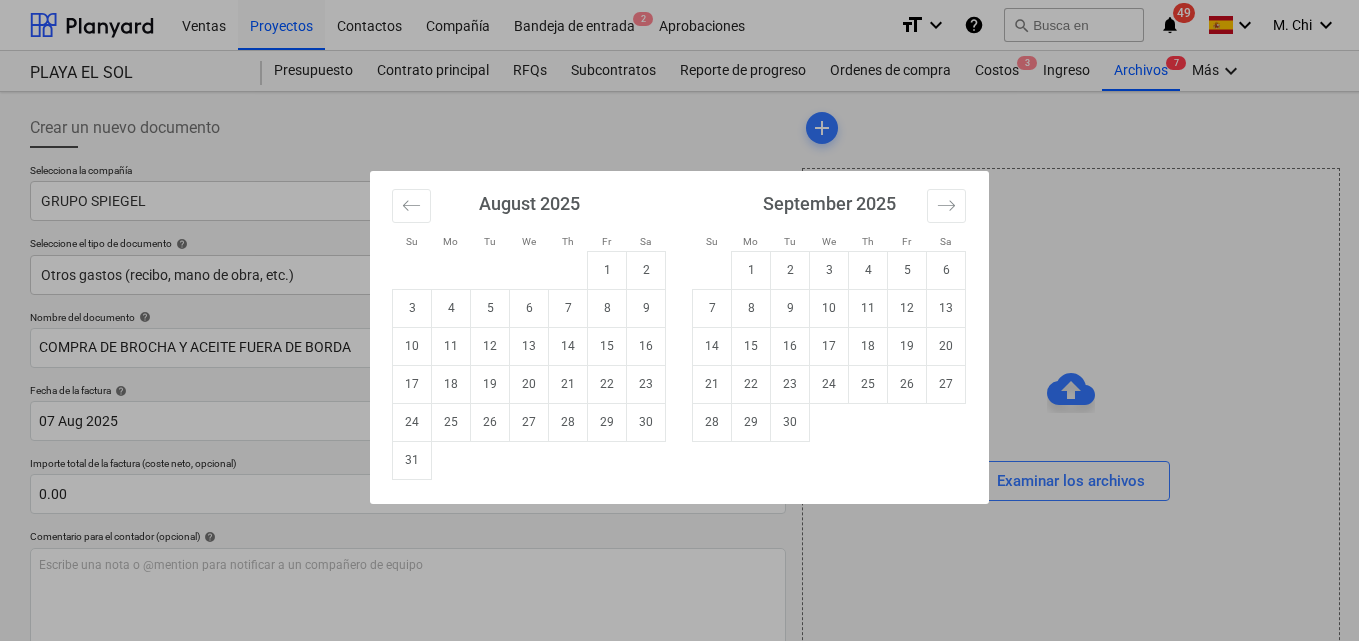 type on "07 Aug 2025" 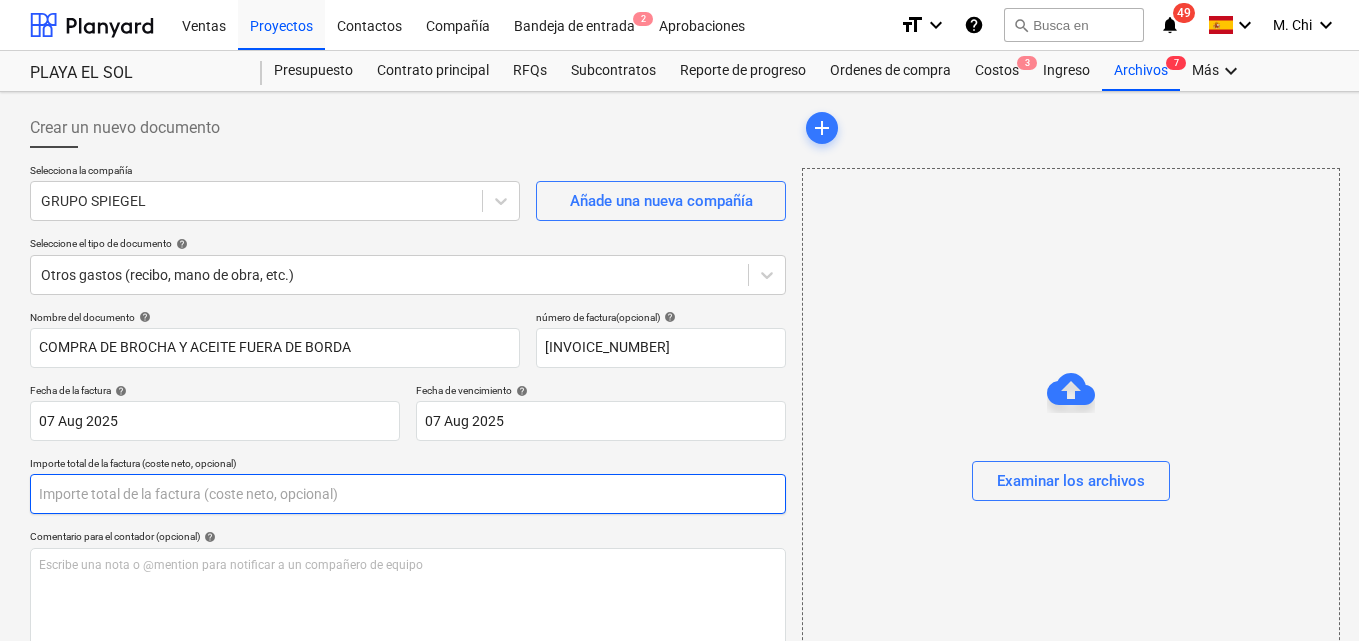 click at bounding box center (408, 494) 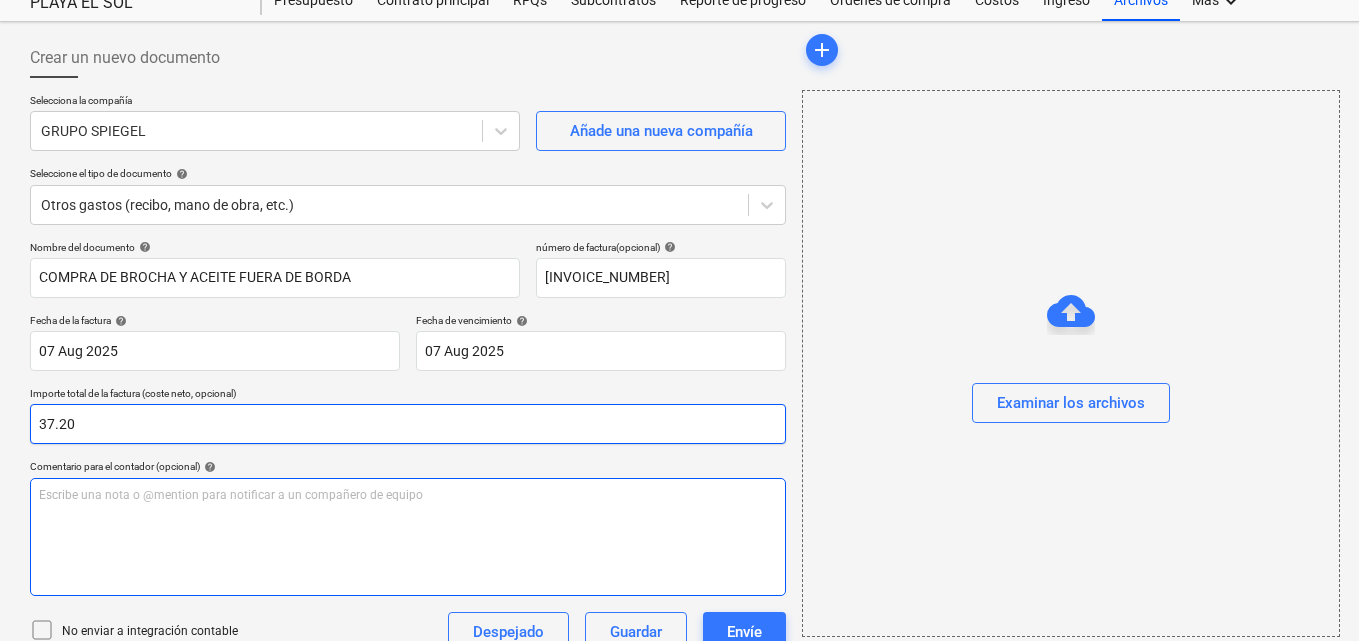 scroll, scrollTop: 100, scrollLeft: 0, axis: vertical 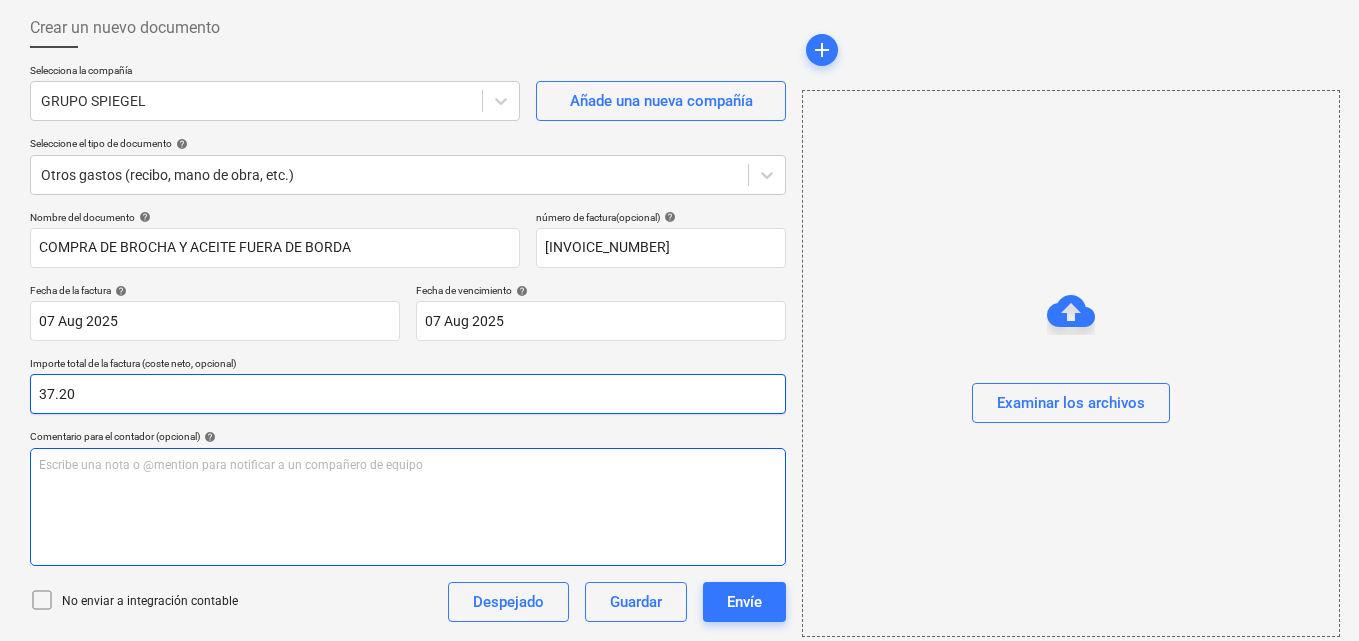 type on "37.20" 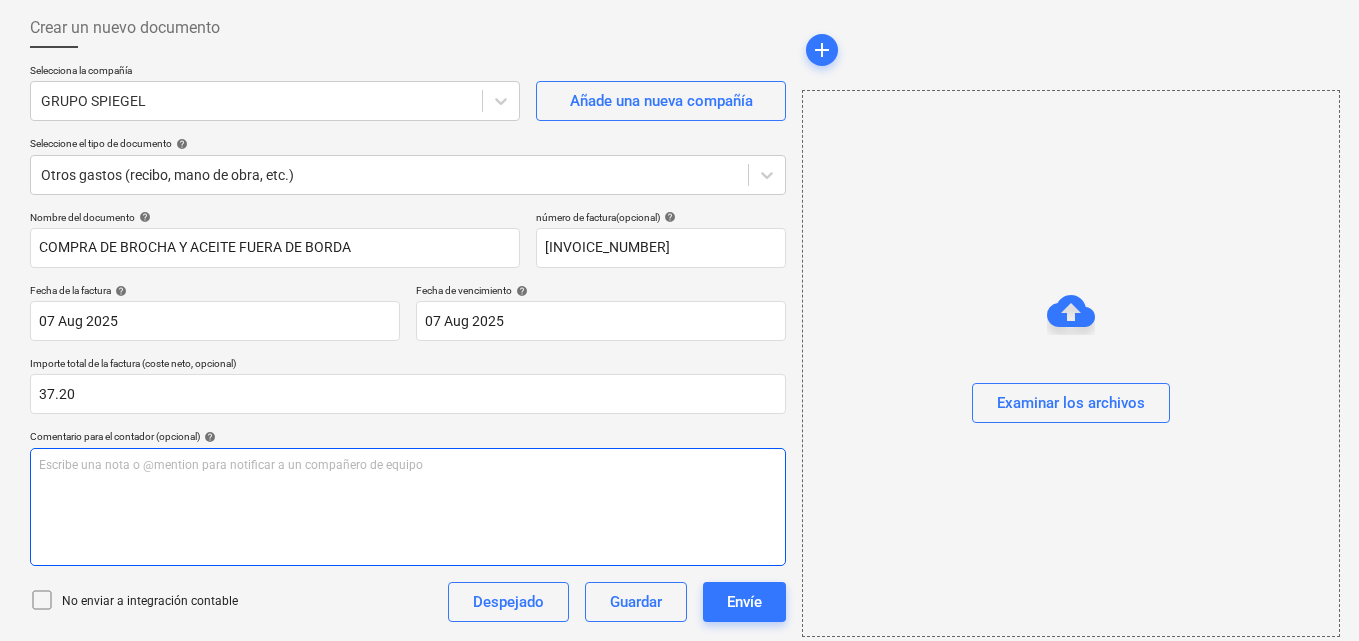 click on "Escribe una nota o @mention para notificar a un compañero de equipo ﻿" at bounding box center [408, 507] 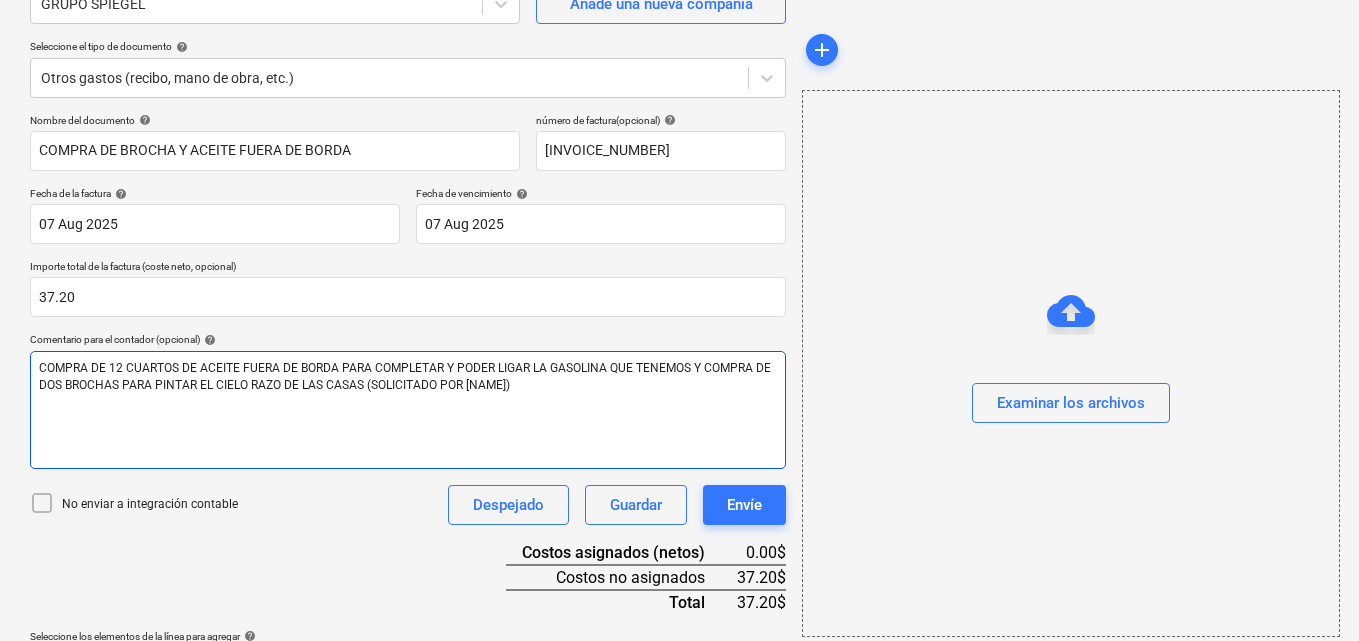scroll, scrollTop: 259, scrollLeft: 0, axis: vertical 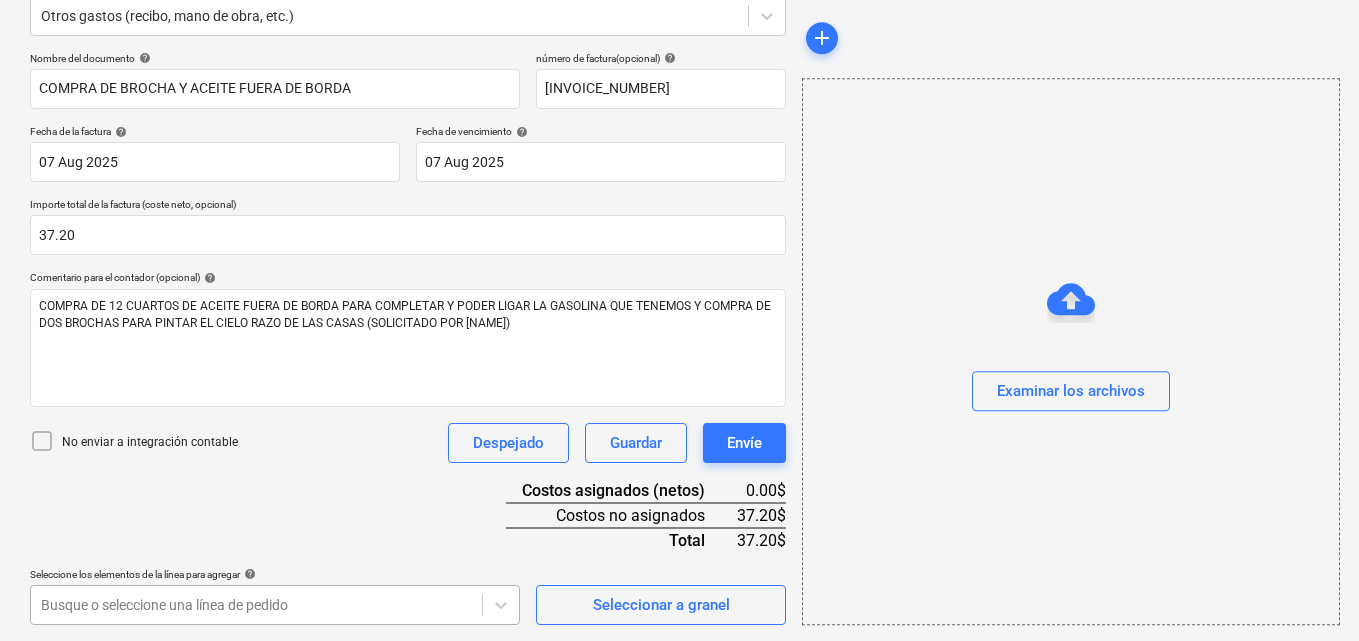 click on "Ventas Proyectos Contactos Compañía Bandeja de entrada 2 Aprobaciones format_size keyboard_arrow_down help search Busca en notifications 49 keyboard_arrow_down M. Chi keyboard_arrow_down PLAYA EL SOL  PLAYA EL SOL  Presupuesto Contrato principal RFQs Subcontratos Reporte de progreso Ordenes de compra Costos 3 Ingreso Archivos 7 Más keyboard_arrow_down Crear un nuevo documento Selecciona la compañía GRUPO SPIEGEL   Añade una nueva compañía Seleccione el tipo de documento help Otros gastos (recibo, mano de obra, etc.) Nombre del documento help COMPRA DE BROCHA Y ACEITE FUERA DE BORDA número de factura  (opcional) help 2302133 Fecha de la factura help 07 Aug 2025 07.08.2025 Press the down arrow key to interact with the calendar and
select a date. Press the question mark key to get the keyboard shortcuts for changing dates. Fecha de vencimiento help 07 Aug 2025 07.08.2025 Importe total de la factura (coste neto, opcional) 37.20 Comentario para el contador (opcional) help Despejado Guardar Envíe" at bounding box center (679, 61) 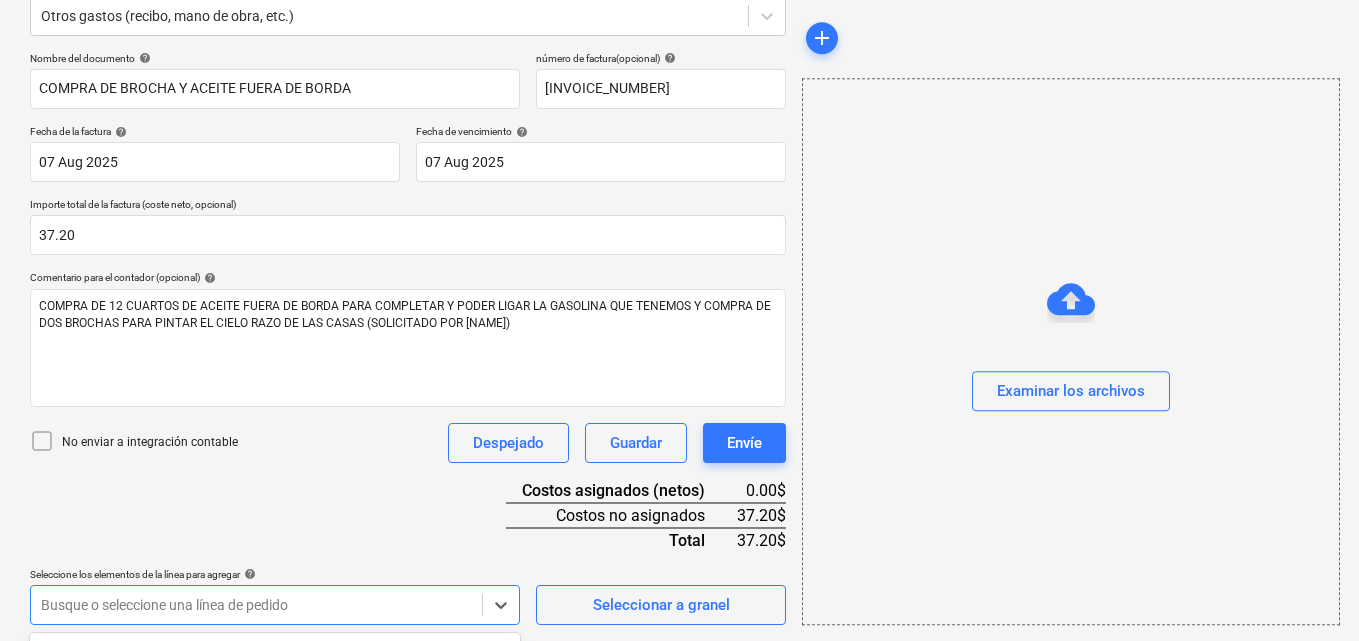 scroll, scrollTop: 555, scrollLeft: 0, axis: vertical 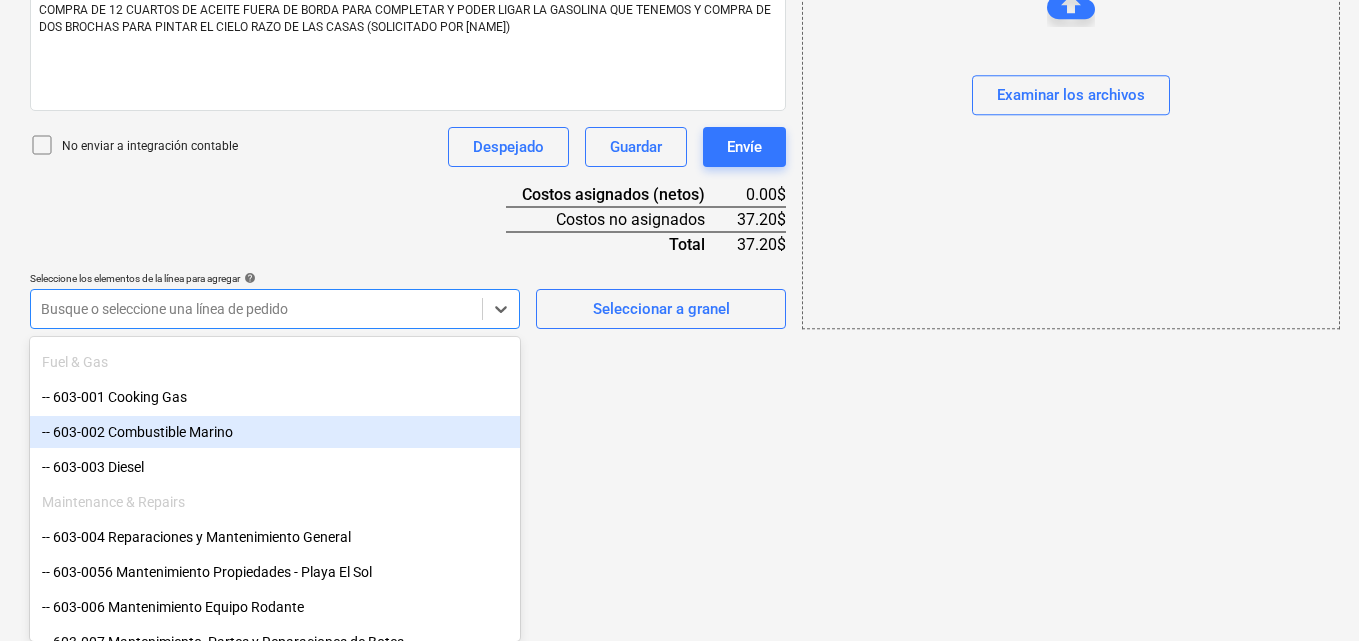 click on "--  603-002 Combustible Marino" at bounding box center (275, 432) 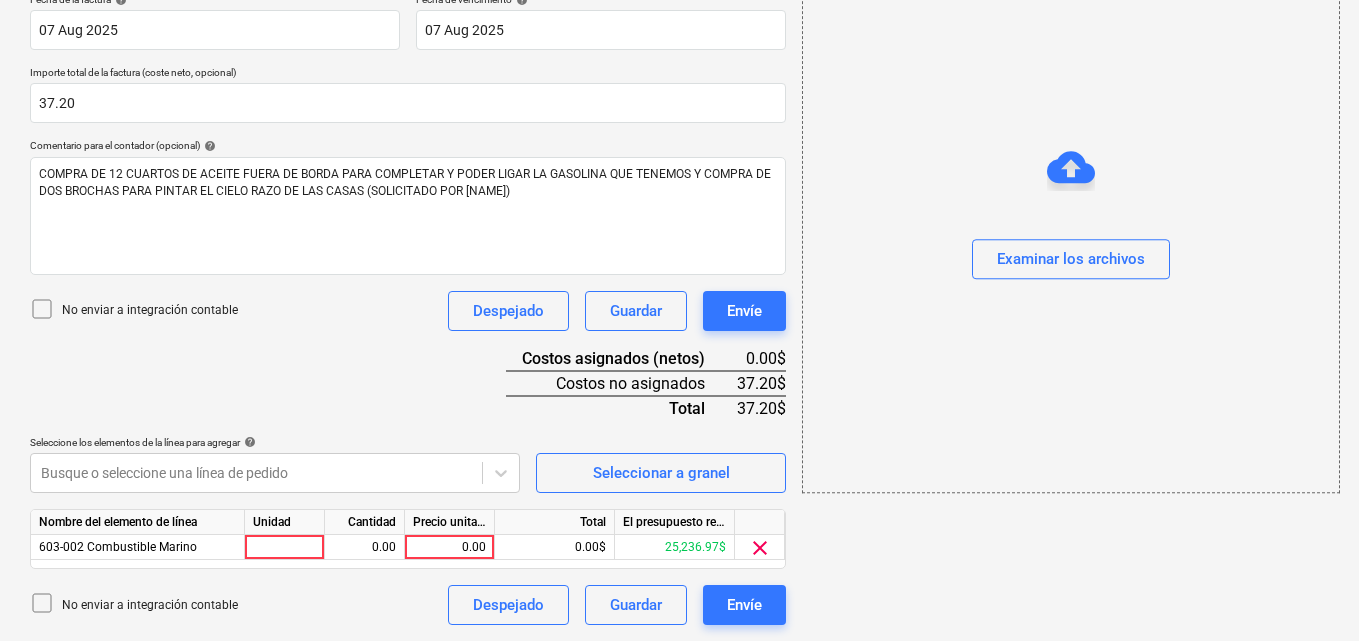 click on "Ventas Proyectos Contactos Compañía Bandeja de entrada 2 Aprobaciones format_size keyboard_arrow_down help search Busca en notifications 49 keyboard_arrow_down M. Chi keyboard_arrow_down PLAYA EL SOL  PLAYA EL SOL  Presupuesto Contrato principal RFQs Subcontratos Reporte de progreso Ordenes de compra Costos 3 Ingreso Archivos 7 Más keyboard_arrow_down Crear un nuevo documento Selecciona la compañía GRUPO SPIEGEL   Añade una nueva compañía Seleccione el tipo de documento help Otros gastos (recibo, mano de obra, etc.) Nombre del documento help COMPRA DE BROCHA Y ACEITE FUERA DE BORDA número de factura  (opcional) help 2302133 Fecha de la factura help 07 Aug 2025 07.08.2025 Press the down arrow key to interact with the calendar and
select a date. Press the question mark key to get the keyboard shortcuts for changing dates. Fecha de vencimiento help 07 Aug 2025 07.08.2025 Importe total de la factura (coste neto, opcional) 37.20 Comentario para el contador (opcional) help Despejado Guardar" at bounding box center [679, -71] 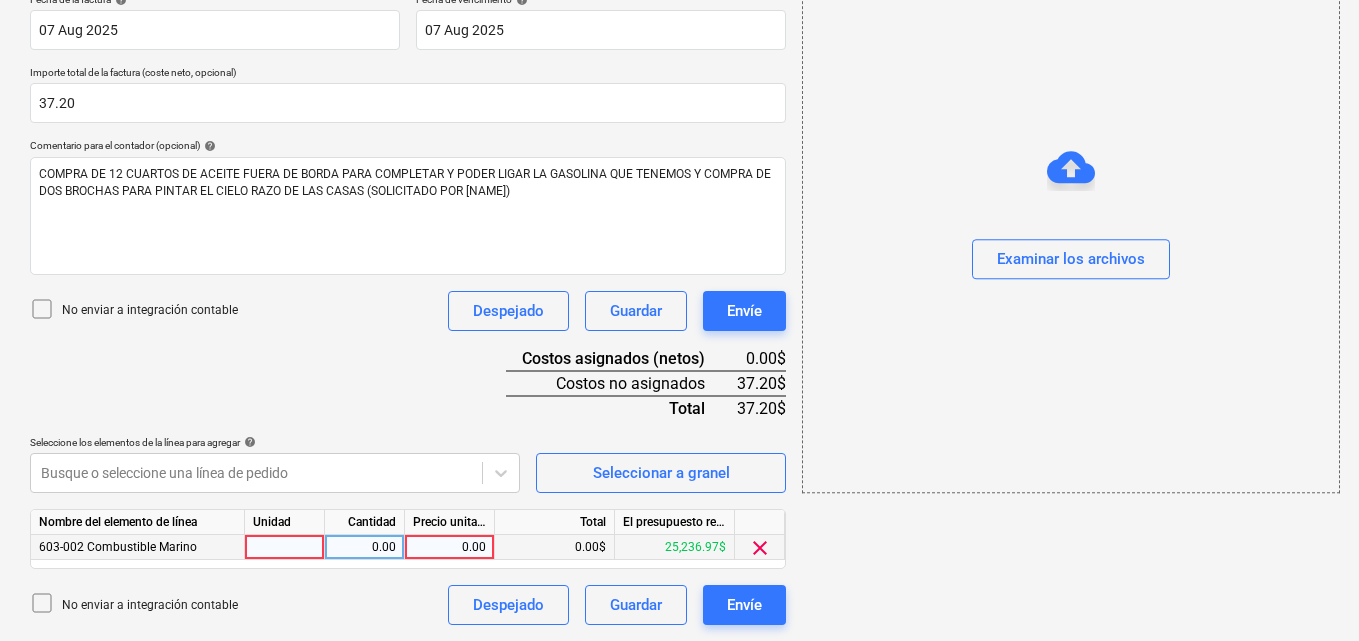 scroll, scrollTop: 391, scrollLeft: 0, axis: vertical 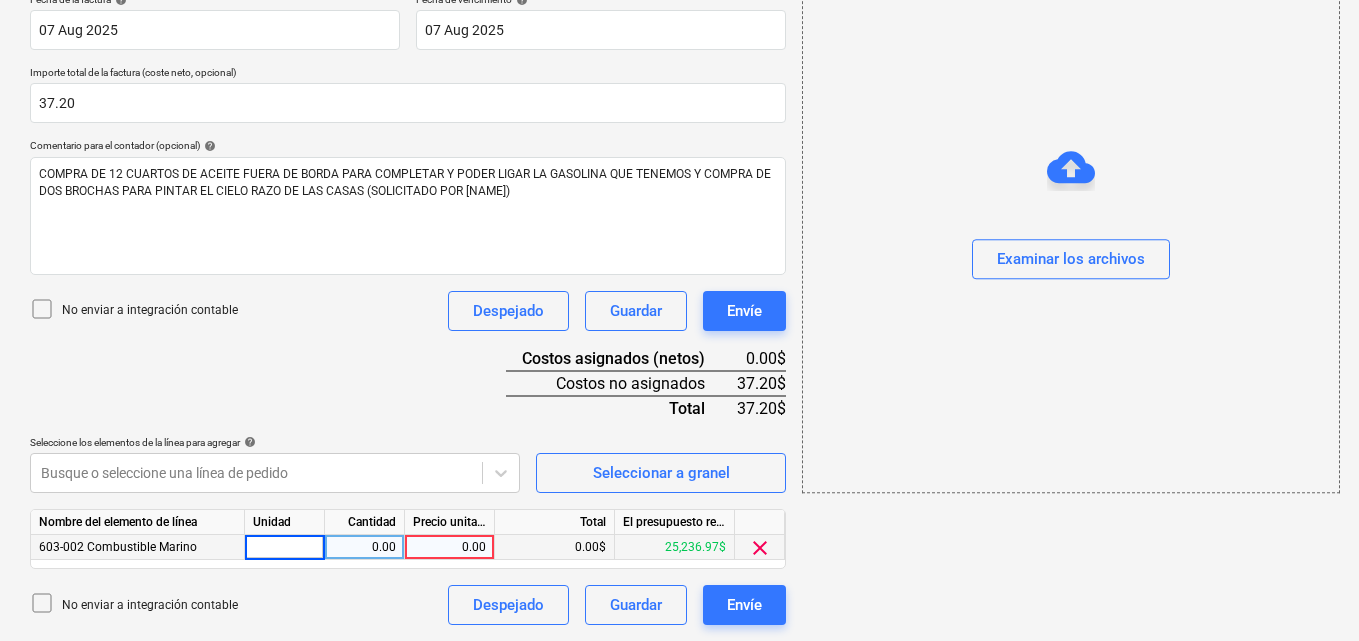 type on "1" 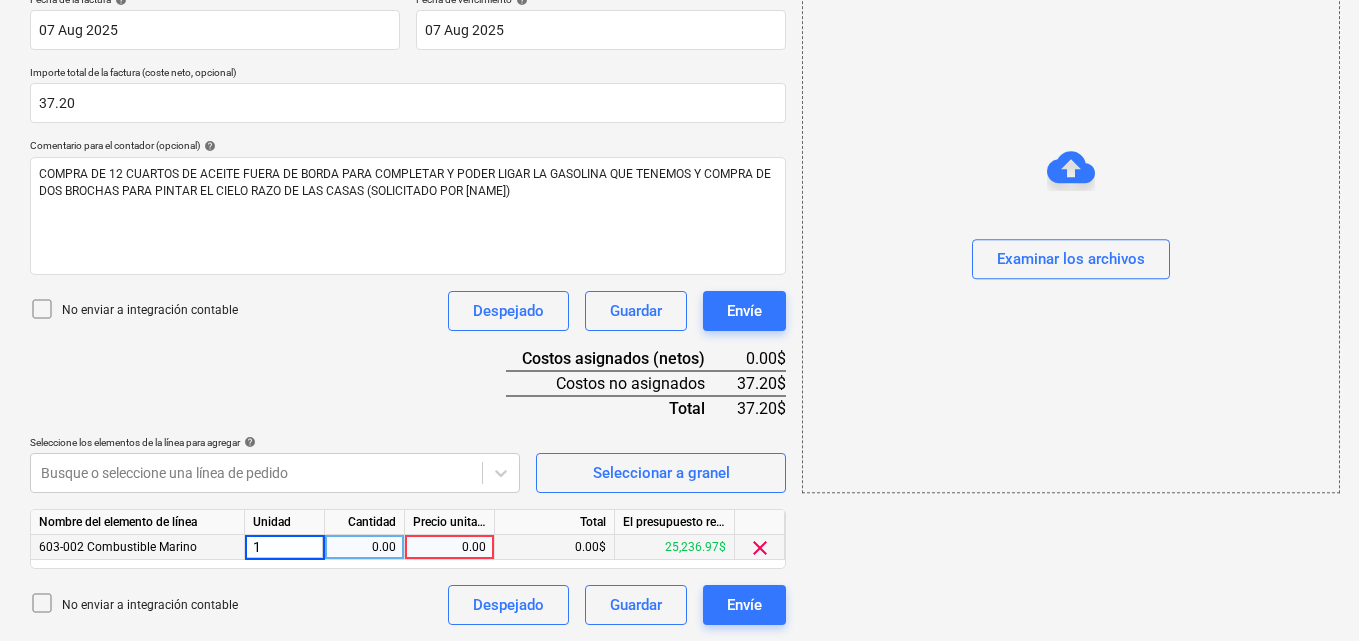 click on "0.00" at bounding box center (364, 547) 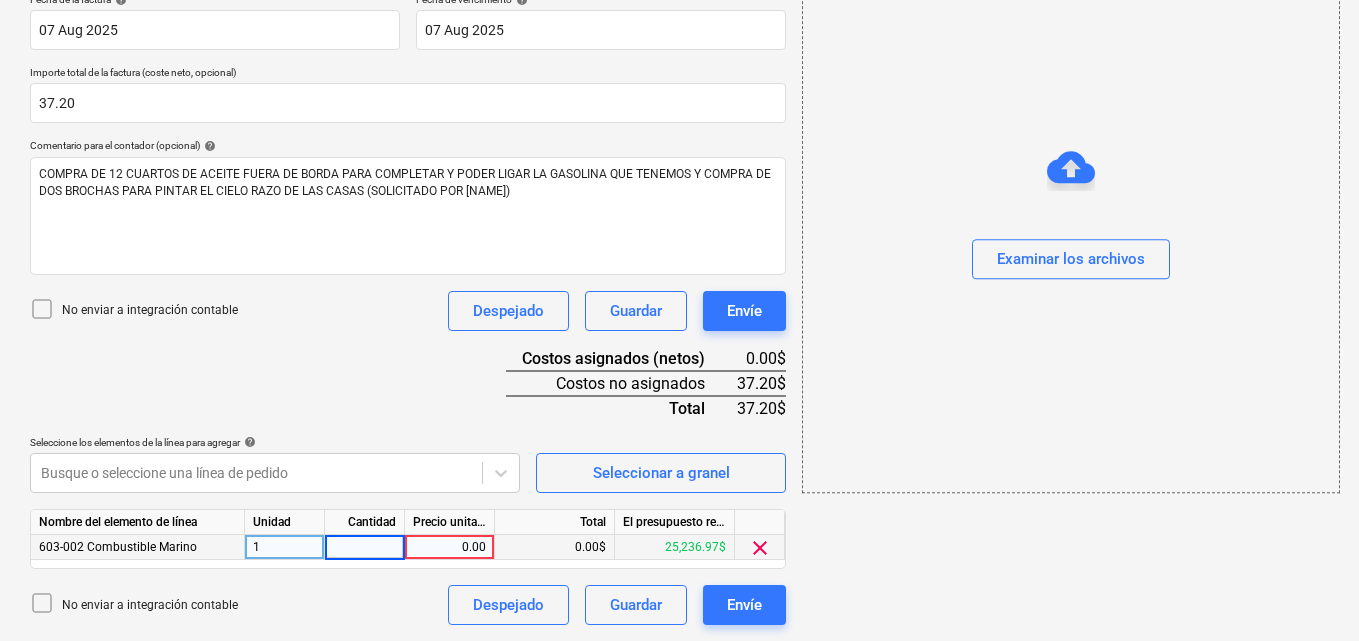 type on "1" 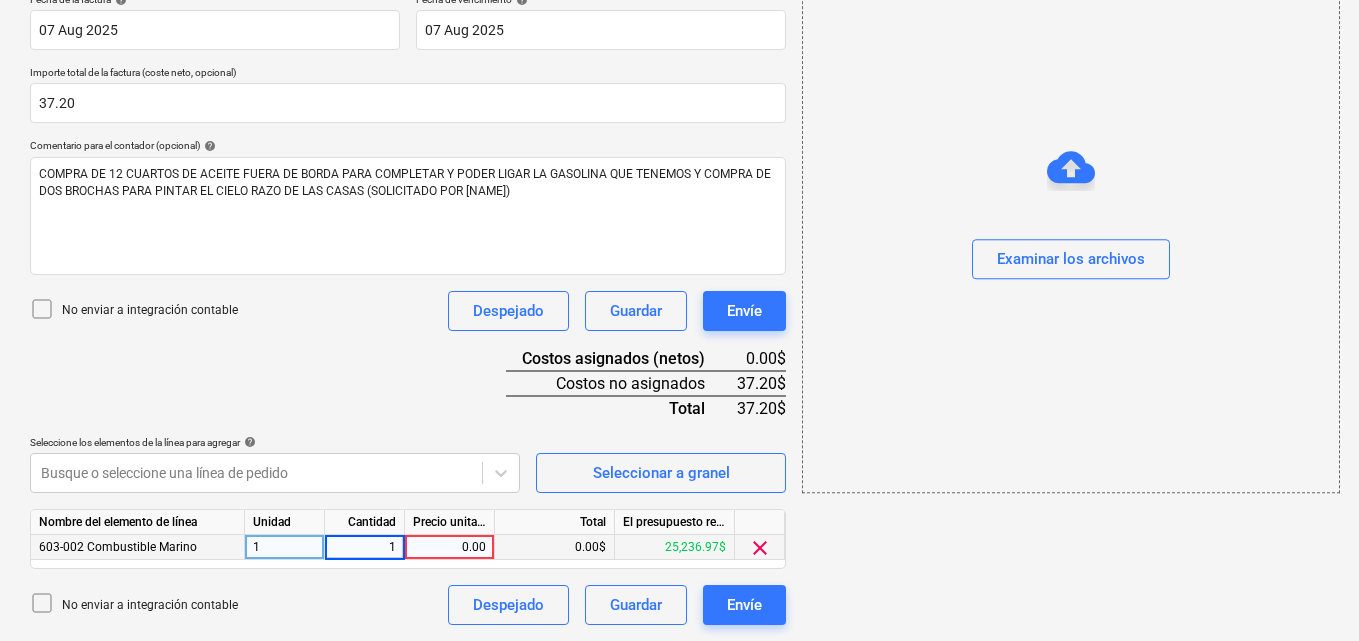 click on "0.00" at bounding box center [449, 547] 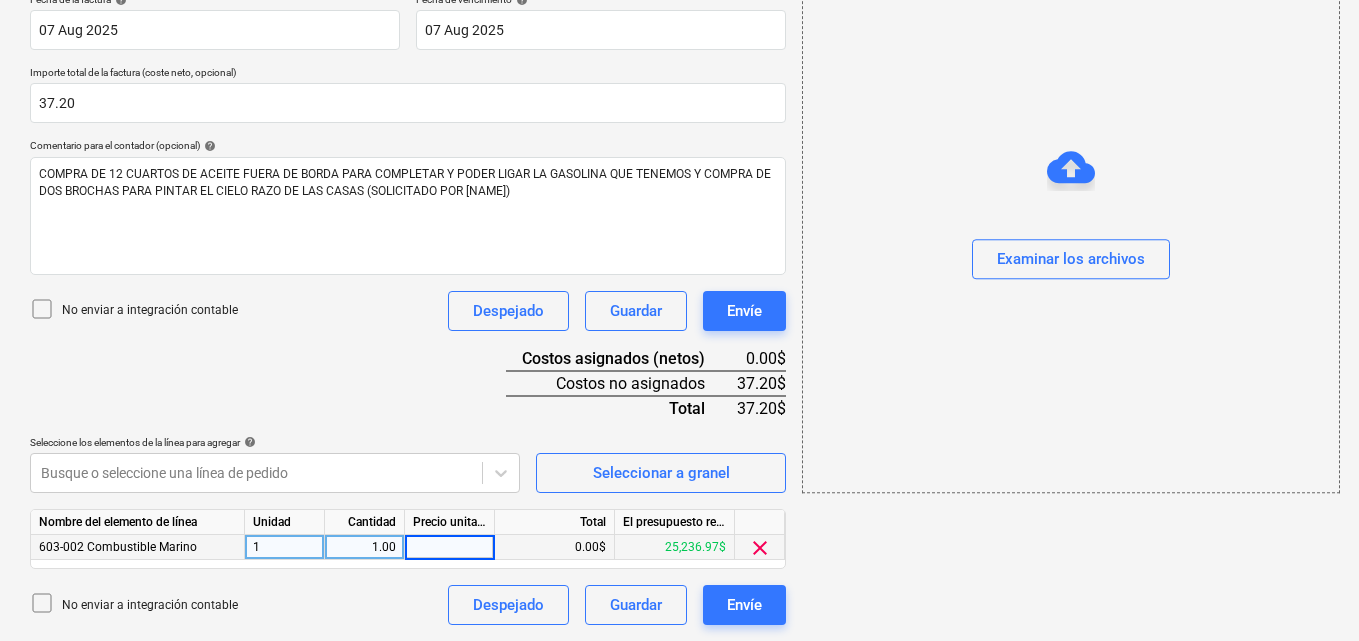 type on "1" 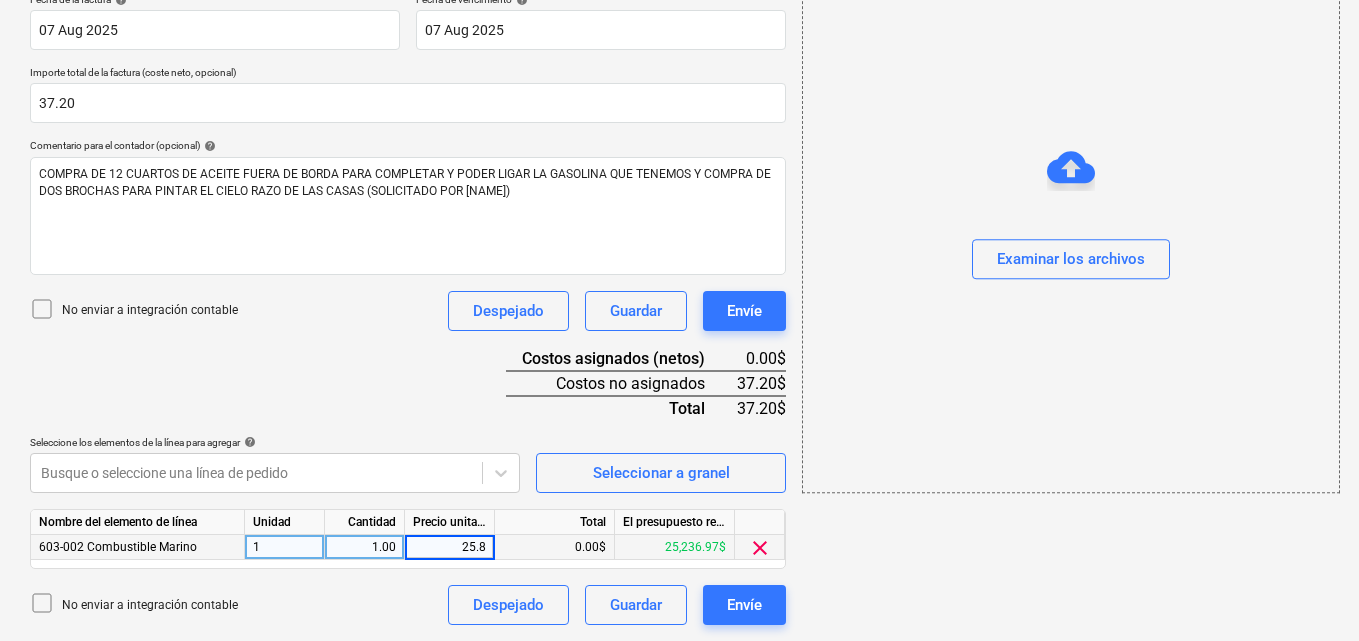 type on "25.80" 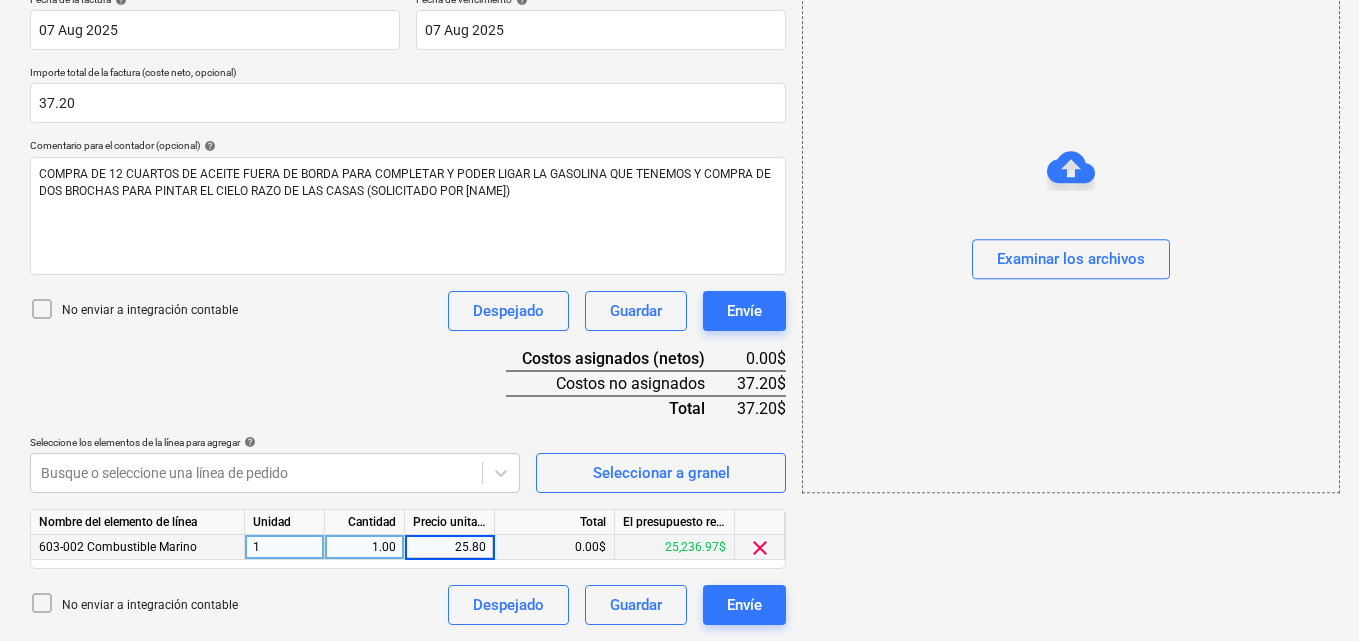 click on "add Examinar los archivos" at bounding box center (1070, 171) 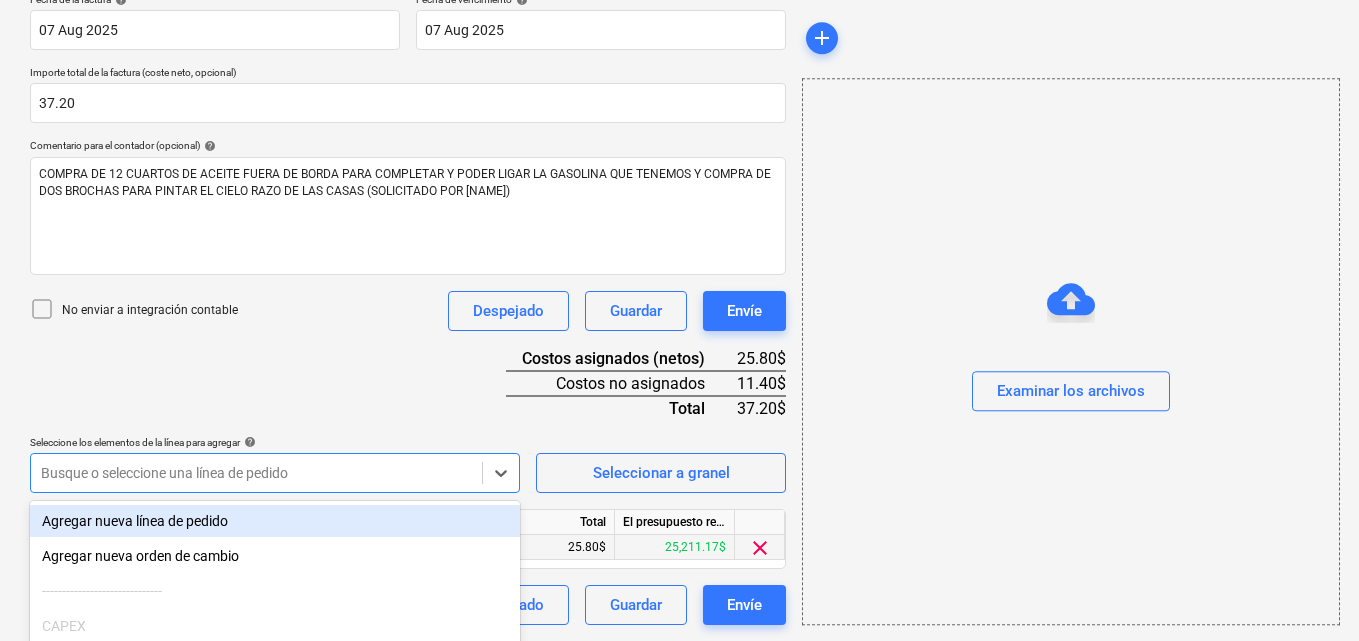 click on "Ventas Proyectos Contactos Compañía Bandeja de entrada 2 Aprobaciones format_size keyboard_arrow_down help search Busca en notifications 49 keyboard_arrow_down M. Chi keyboard_arrow_down PLAYA EL SOL  PLAYA EL SOL  Presupuesto Contrato principal RFQs Subcontratos Reporte de progreso Ordenes de compra Costos 3 Ingreso Archivos 7 Más keyboard_arrow_down Crear un nuevo documento Selecciona la compañía GRUPO SPIEGEL   Añade una nueva compañía Seleccione el tipo de documento help Otros gastos (recibo, mano de obra, etc.) Nombre del documento help COMPRA DE BROCHA Y ACEITE FUERA DE BORDA número de factura  (opcional) help 2302133 Fecha de la factura help 07 Aug 2025 07.08.2025 Press the down arrow key to interact with the calendar and
select a date. Press the question mark key to get the keyboard shortcuts for changing dates. Fecha de vencimiento help 07 Aug 2025 07.08.2025 Importe total de la factura (coste neto, opcional) 37.20 Comentario para el contador (opcional) help Despejado Guardar Envíe" at bounding box center [679, -71] 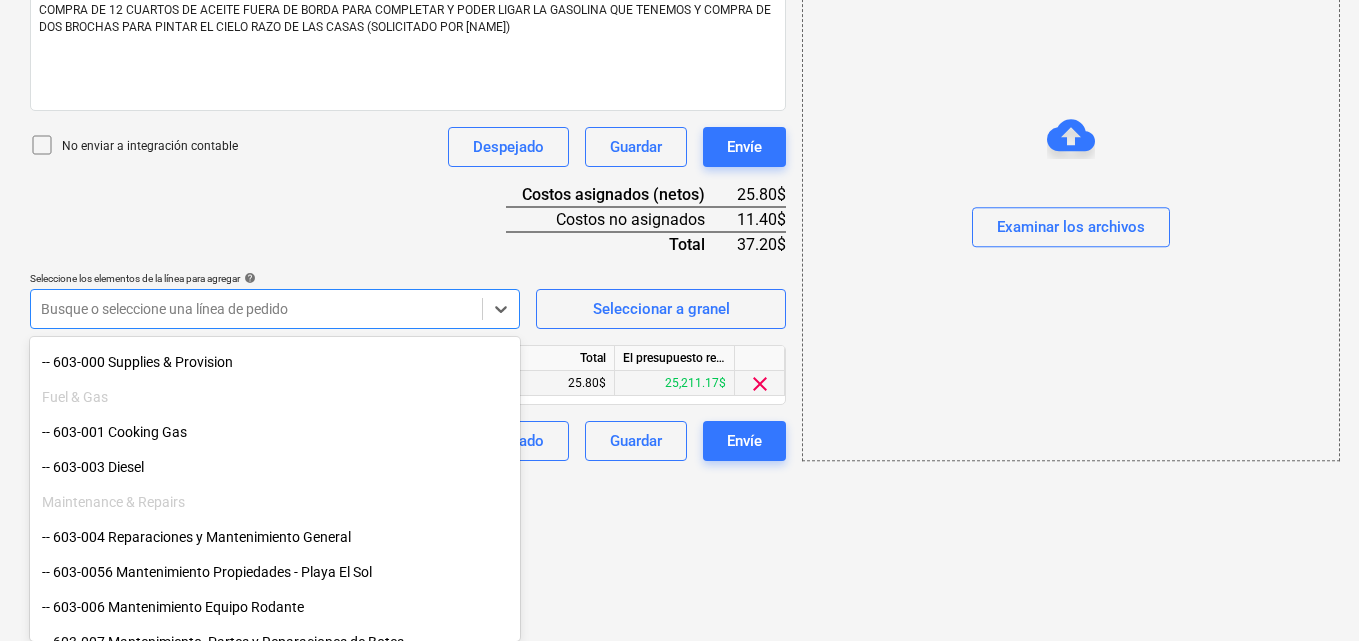 scroll, scrollTop: 800, scrollLeft: 0, axis: vertical 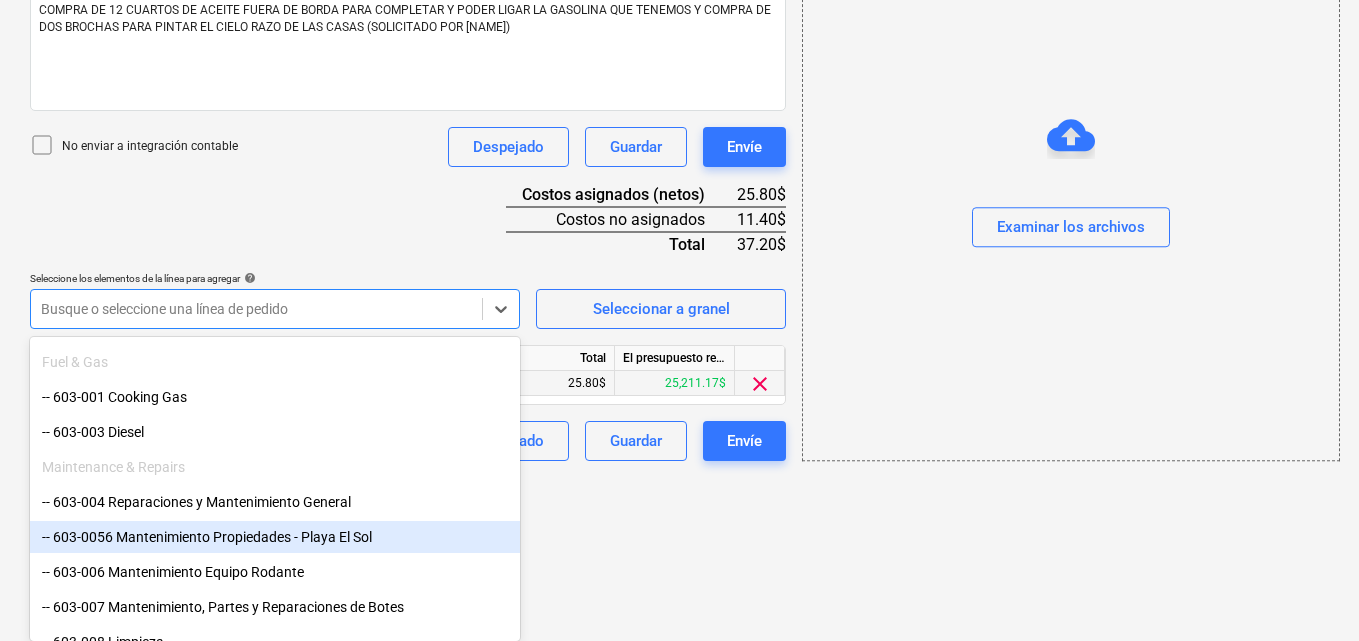 click on "--  603-0056 Mantenimiento Propiedades - Playa El Sol" at bounding box center [275, 537] 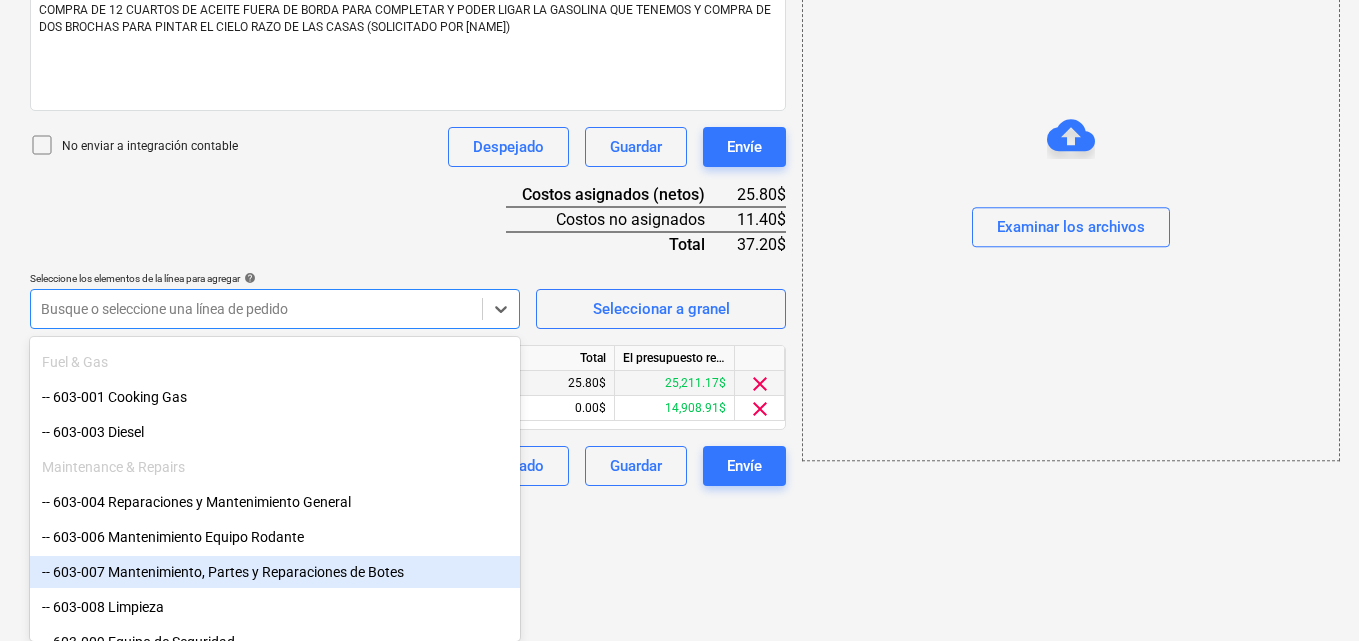 click on "Ventas Proyectos Contactos Compañía Bandeja de entrada 2 Aprobaciones format_size keyboard_arrow_down help search Busca en notifications 49 keyboard_arrow_down M. Chi keyboard_arrow_down PLAYA EL SOL  PLAYA EL SOL  Presupuesto Contrato principal RFQs Subcontratos Reporte de progreso Ordenes de compra Costos 3 Ingreso Archivos 7 Más keyboard_arrow_down Crear un nuevo documento Selecciona la compañía GRUPO SPIEGEL   Añade una nueva compañía Seleccione el tipo de documento help Otros gastos (recibo, mano de obra, etc.) Nombre del documento help COMPRA DE BROCHA Y ACEITE FUERA DE BORDA número de factura  (opcional) help 2302133 Fecha de la factura help 07 Aug 2025 07.08.2025 Press the down arrow key to interact with the calendar and
select a date. Press the question mark key to get the keyboard shortcuts for changing dates. Fecha de vencimiento help 07 Aug 2025 07.08.2025 Importe total de la factura (coste neto, opcional) 37.20 Comentario para el contador (opcional) help Despejado Guardar 1" at bounding box center [679, -235] 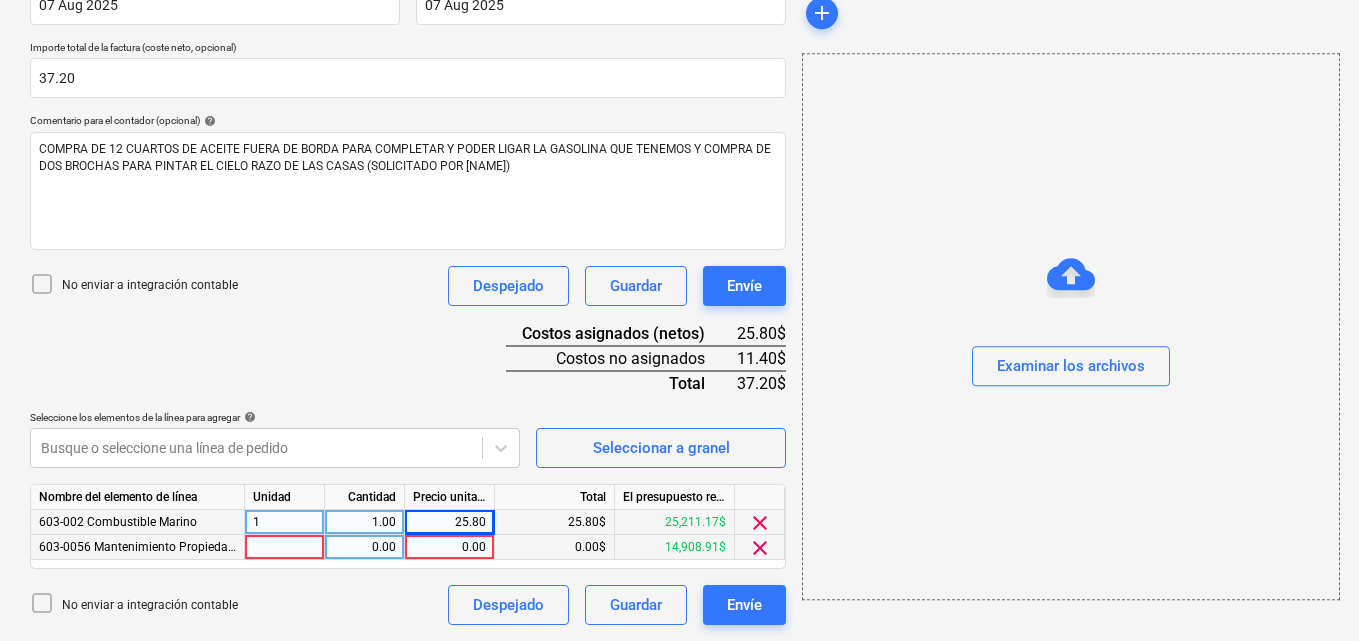 scroll, scrollTop: 416, scrollLeft: 0, axis: vertical 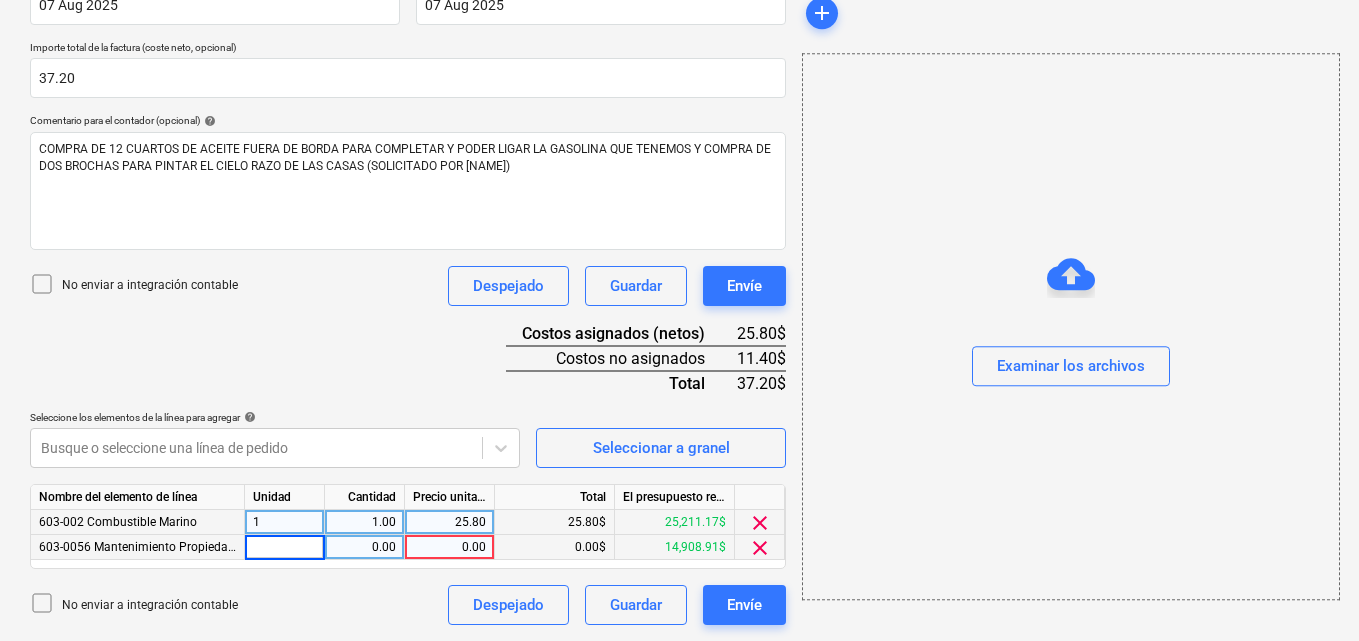 type on "1" 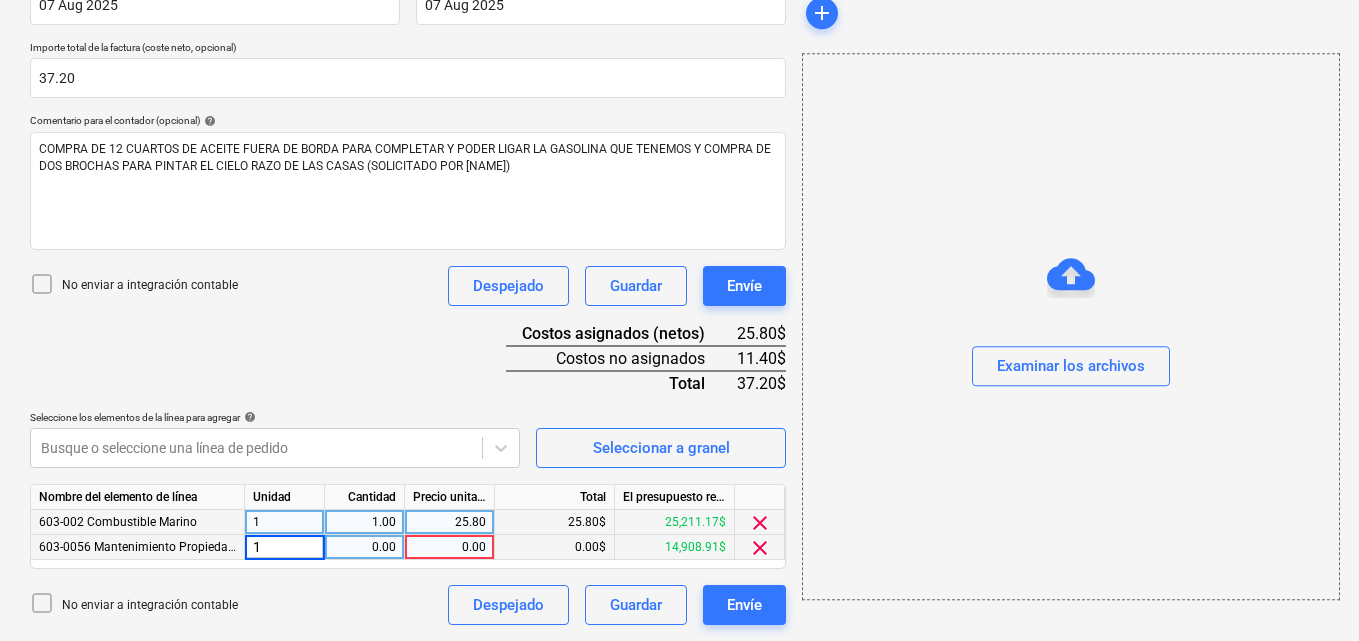 click on "0.00" at bounding box center (364, 547) 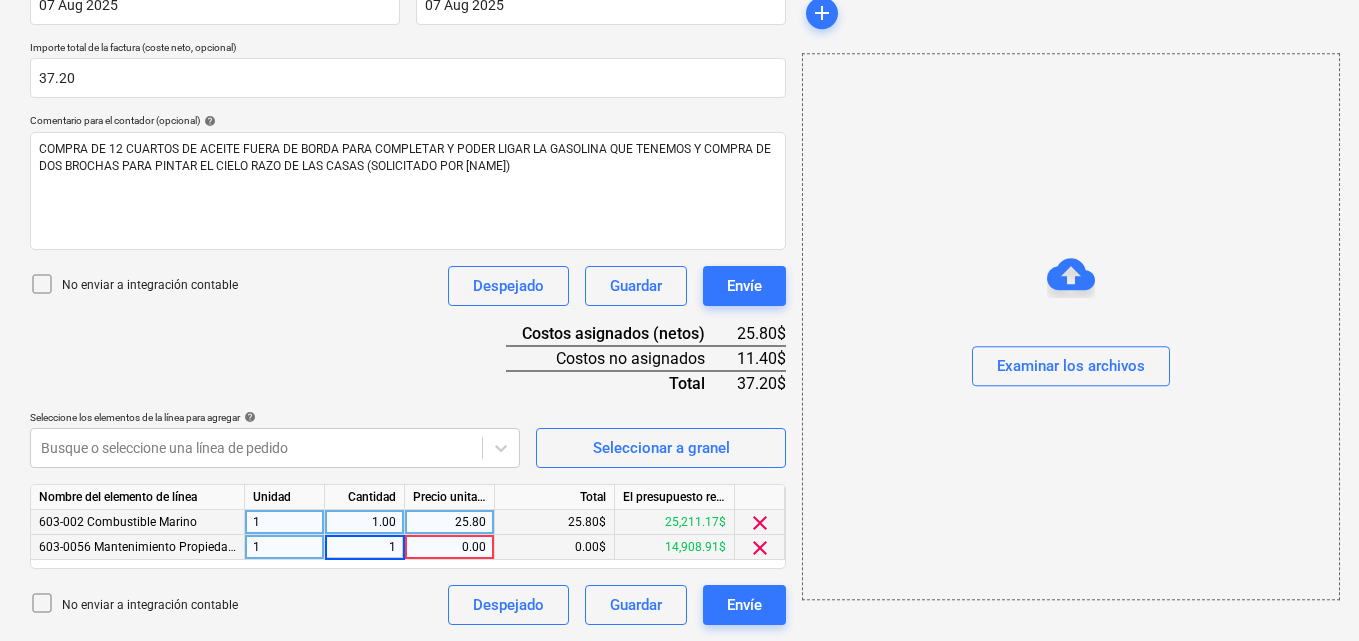 click on "0.00" at bounding box center [449, 547] 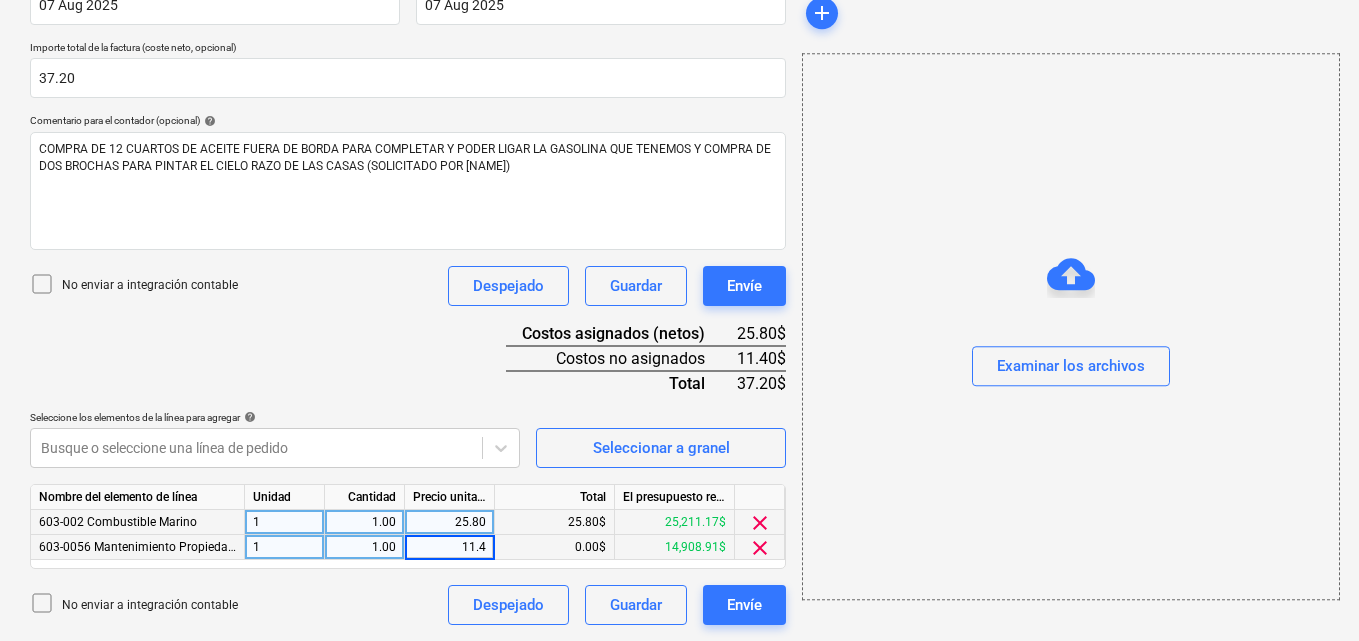 type on "11.40" 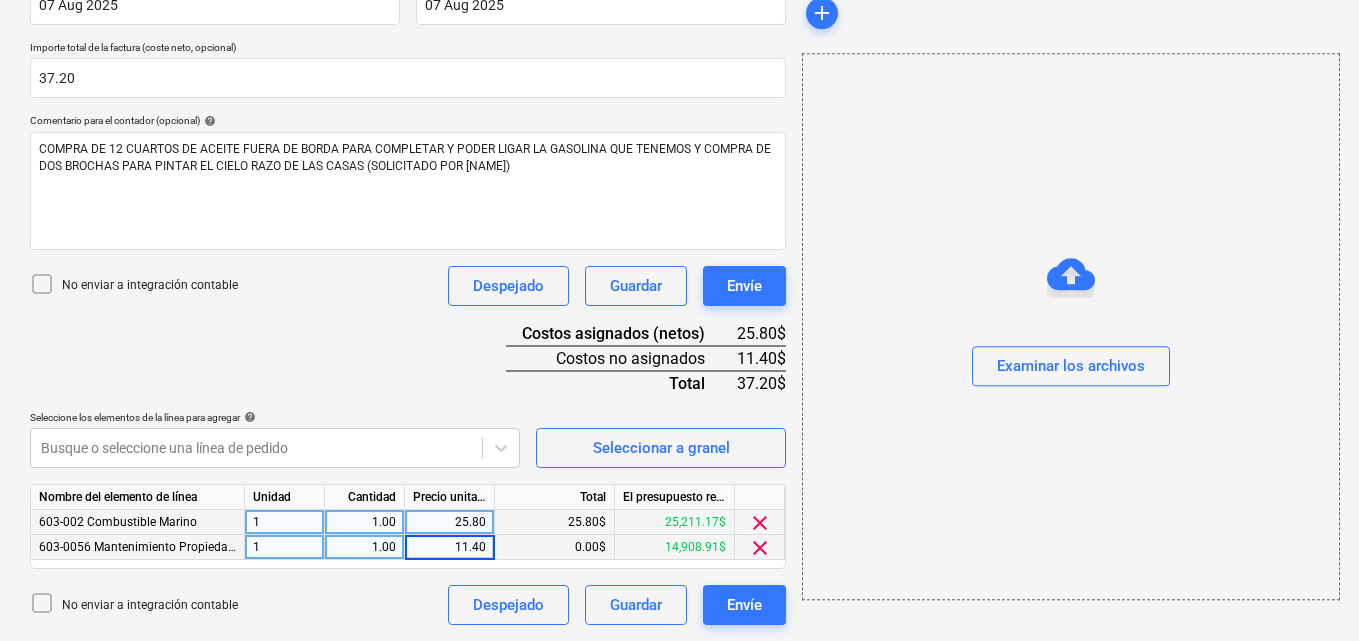 click on "Examinar los archivos" at bounding box center [1071, 326] 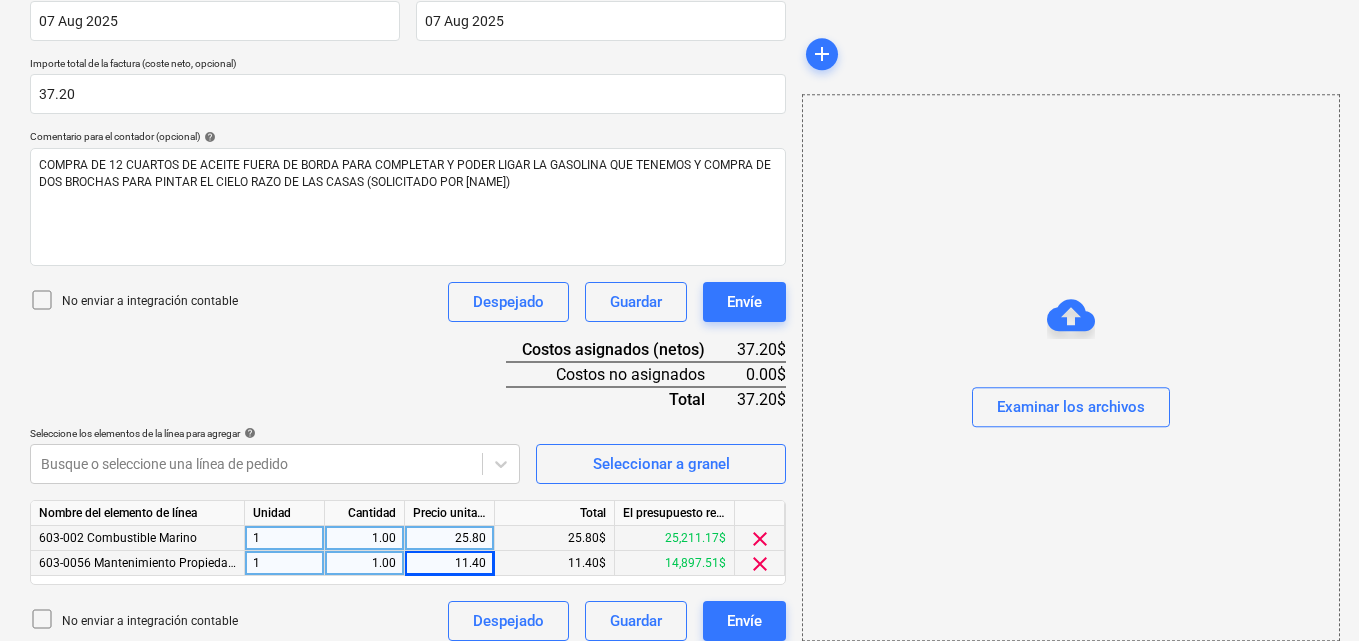 scroll, scrollTop: 416, scrollLeft: 0, axis: vertical 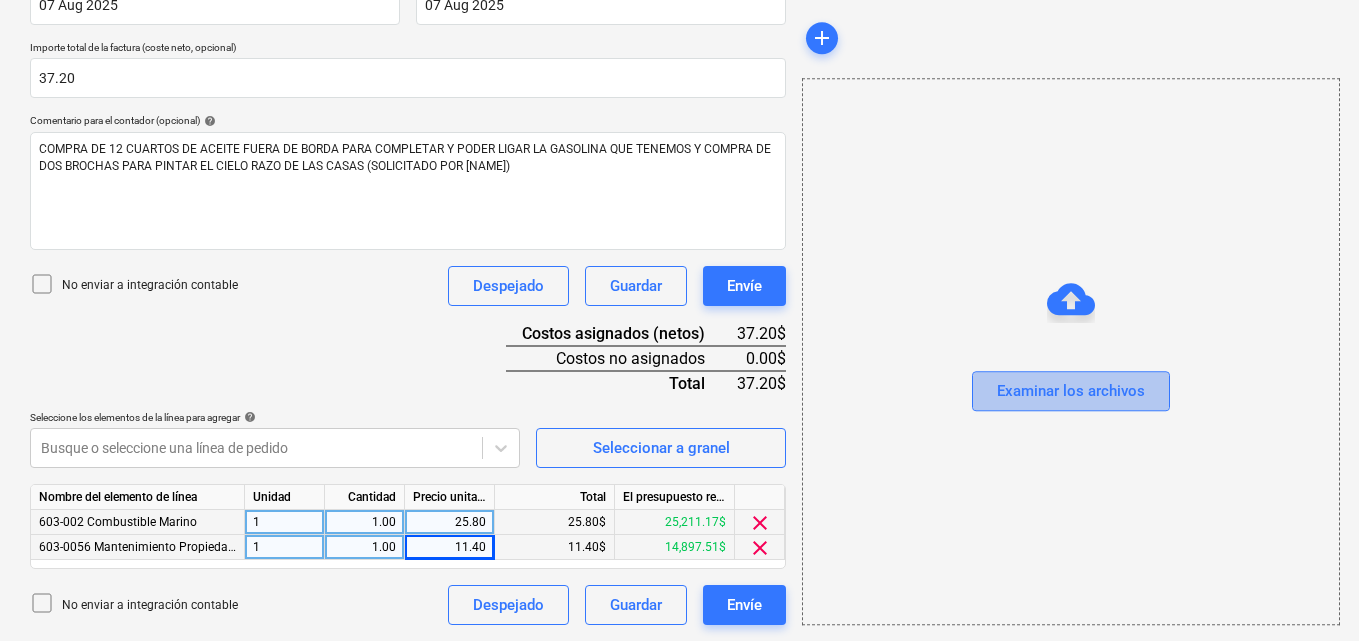 click on "Examinar los archivos" at bounding box center (1071, 392) 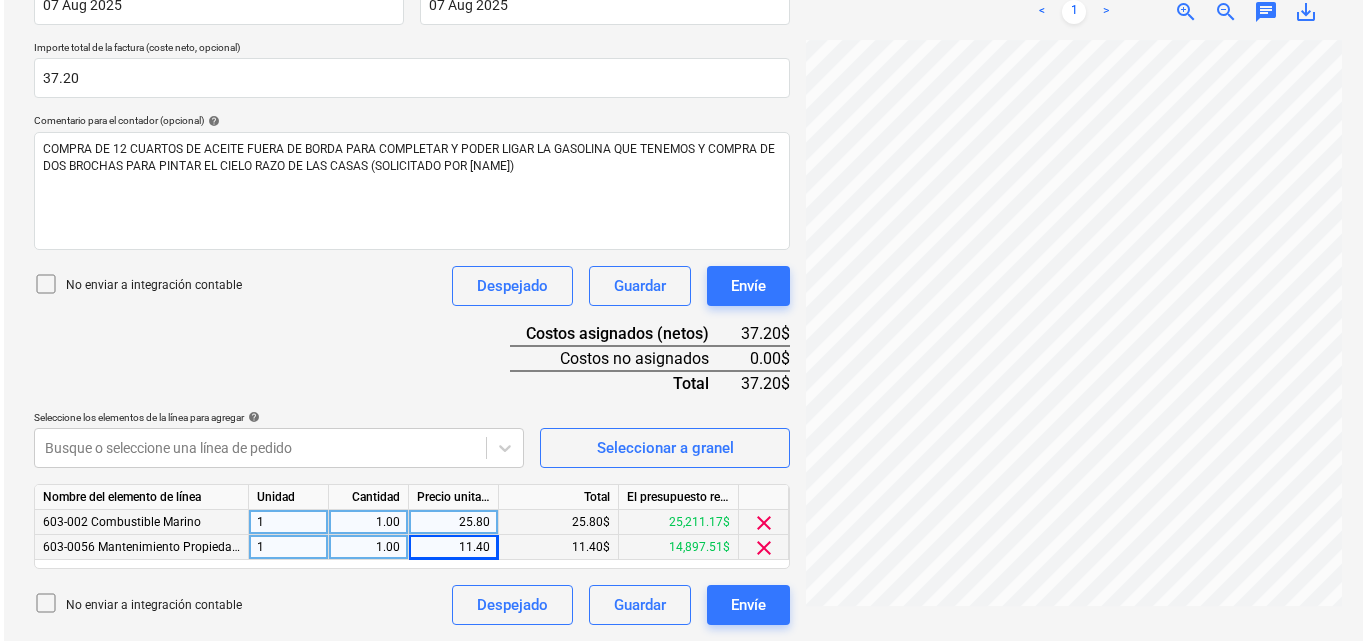 scroll, scrollTop: 0, scrollLeft: 0, axis: both 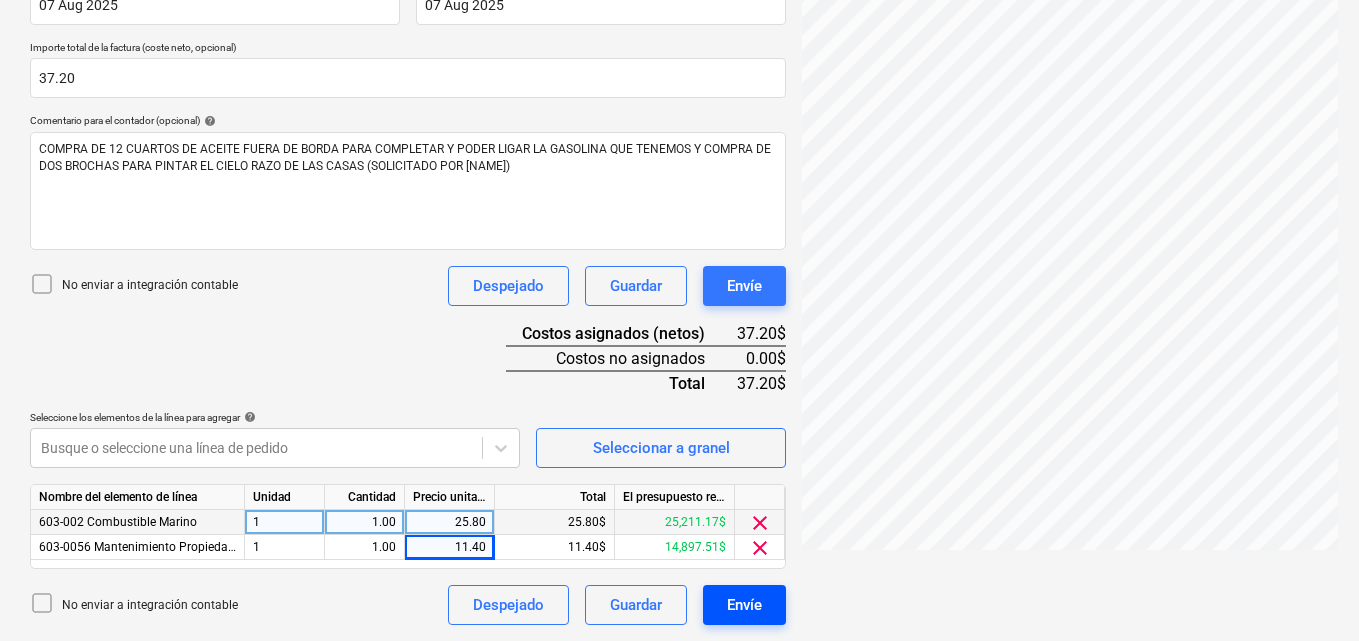 click on "Envíe" at bounding box center (744, 605) 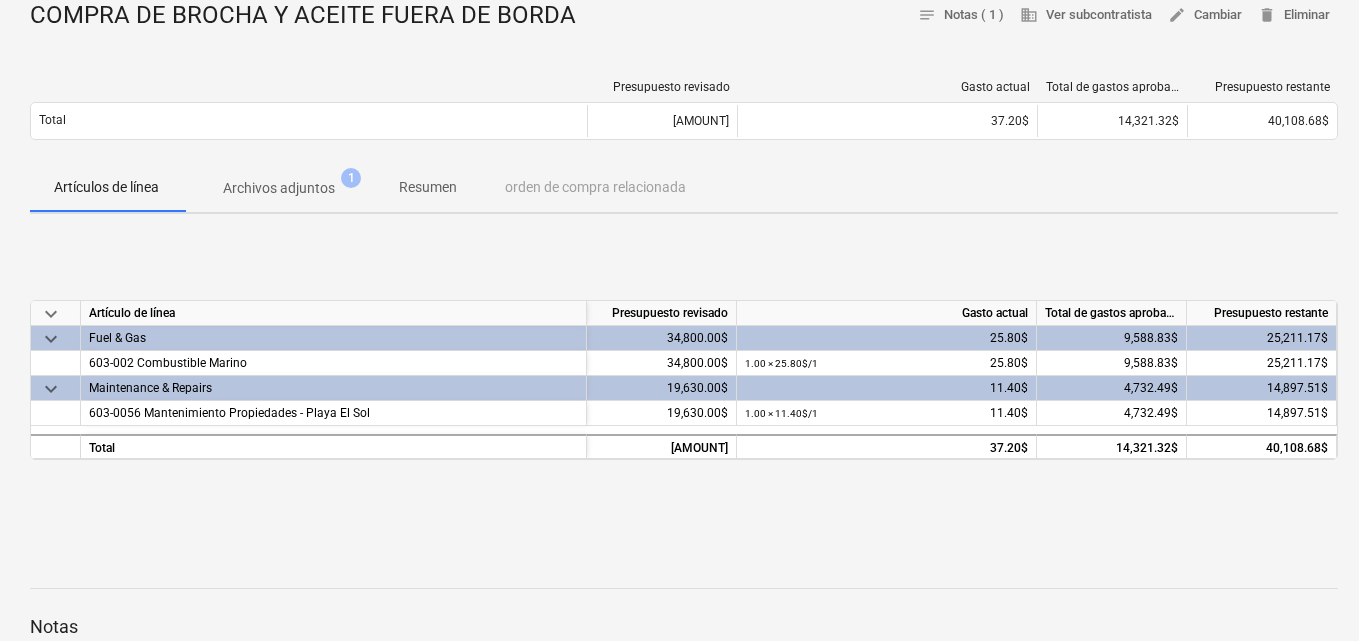 scroll, scrollTop: 100, scrollLeft: 0, axis: vertical 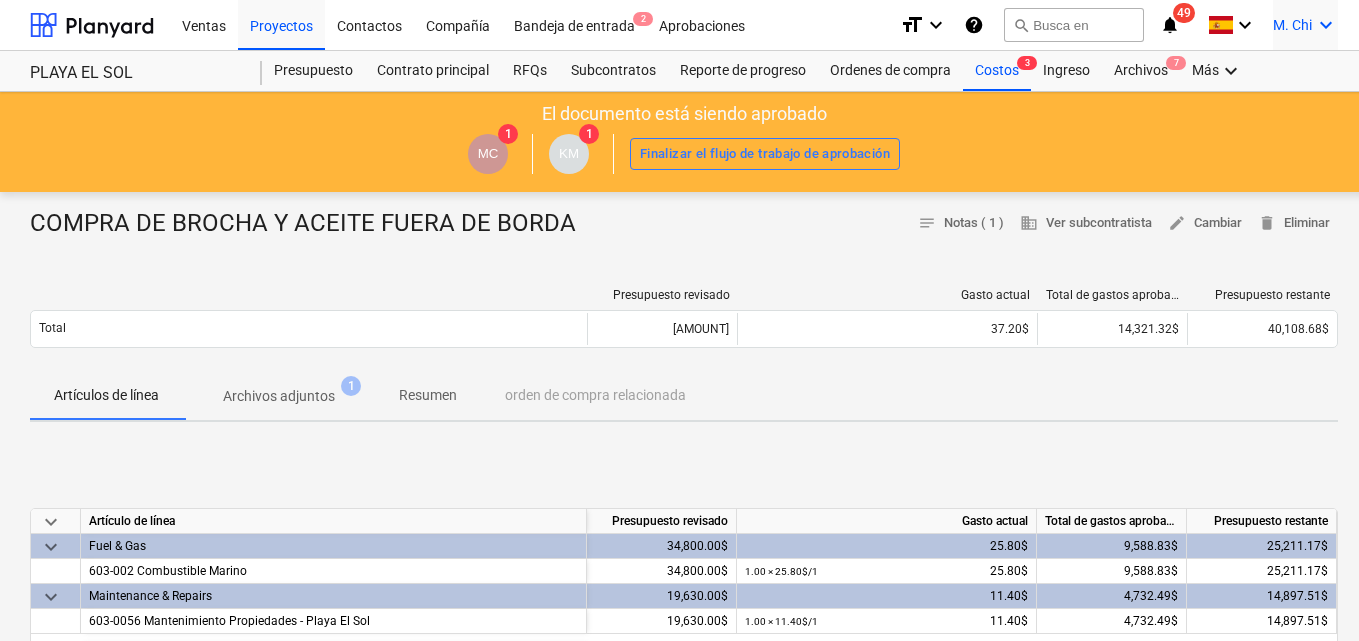 click on "keyboard_arrow_down" at bounding box center [1326, 25] 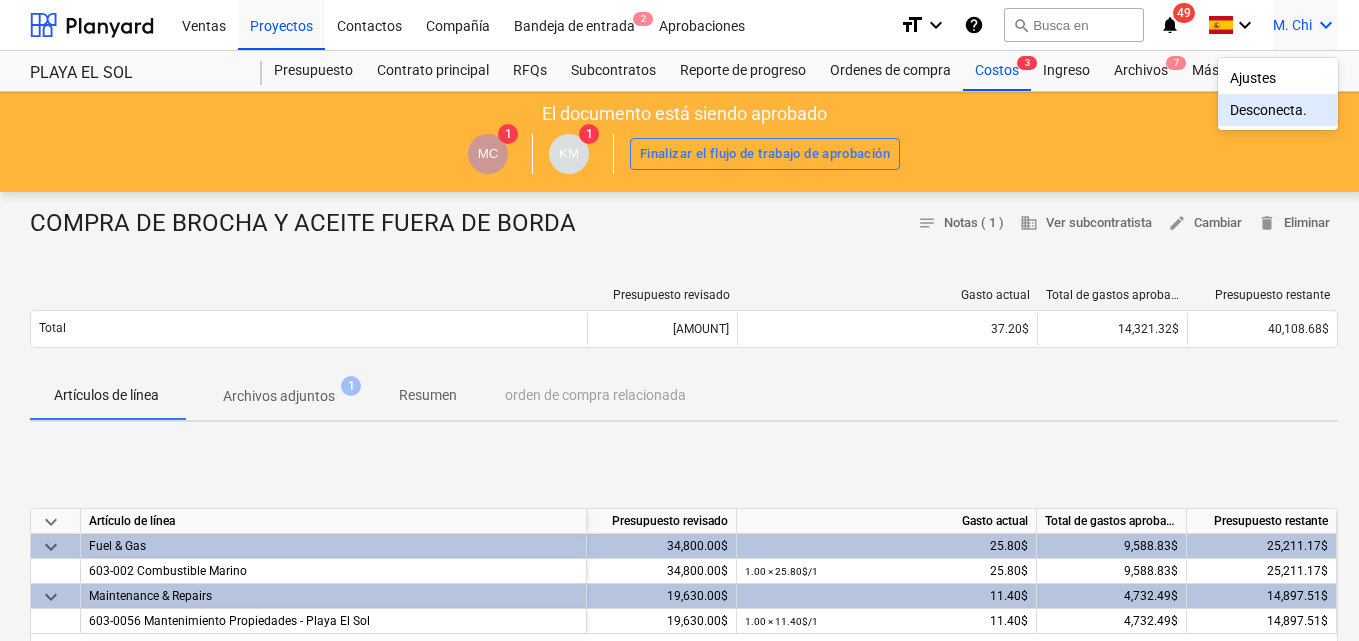 click on "Desconecta." at bounding box center (1278, 110) 